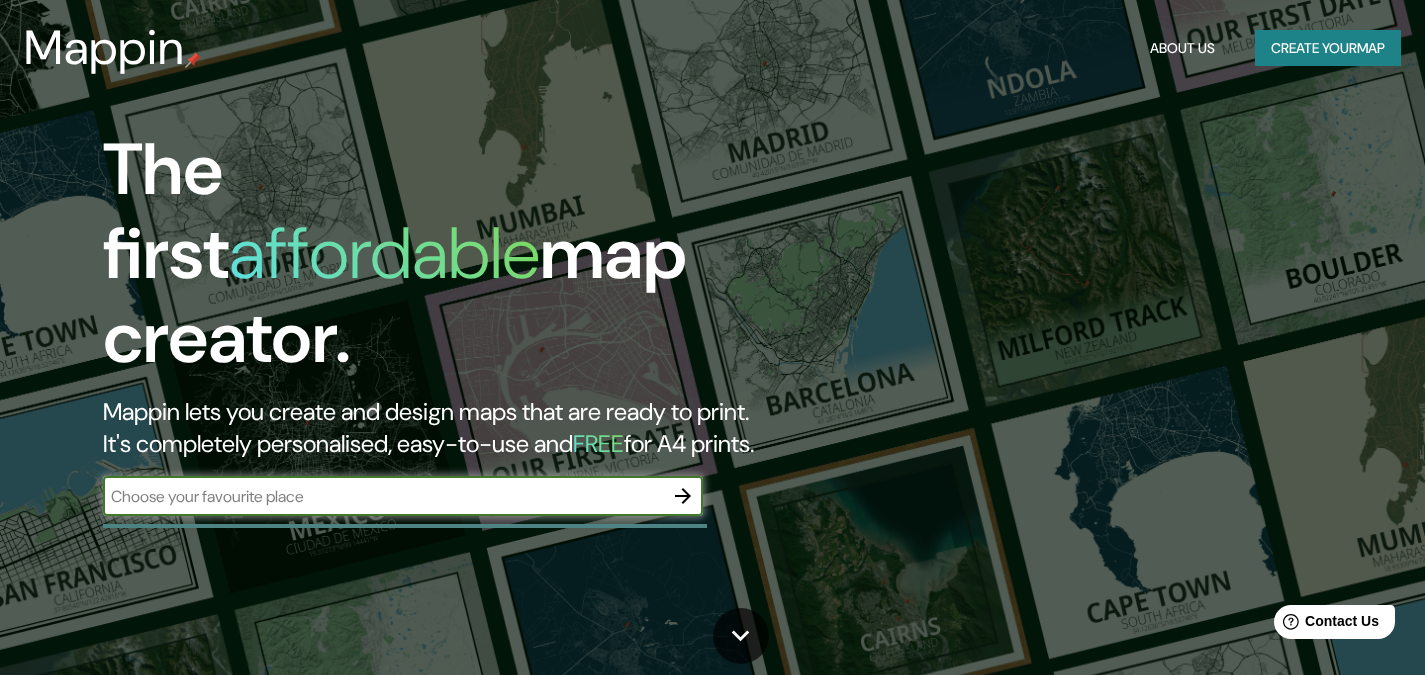 scroll, scrollTop: 0, scrollLeft: 0, axis: both 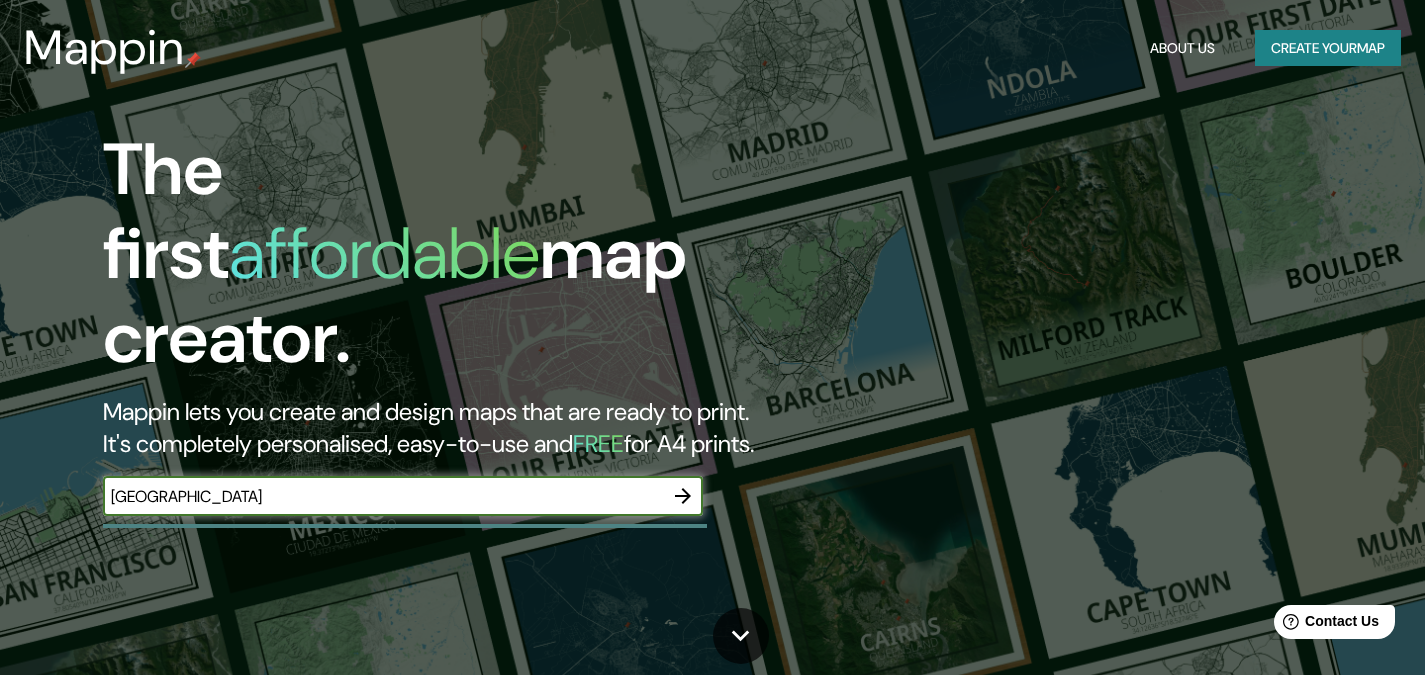 type on "[GEOGRAPHIC_DATA]" 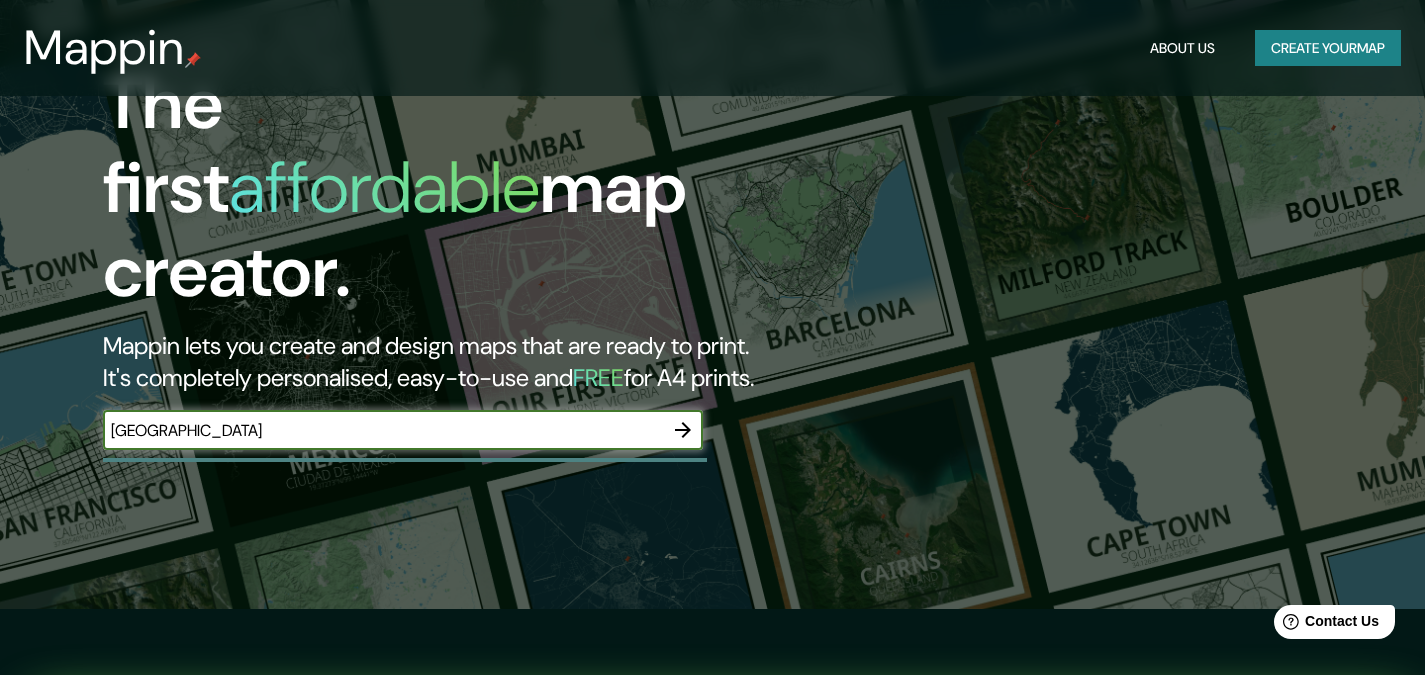 scroll, scrollTop: 200, scrollLeft: 0, axis: vertical 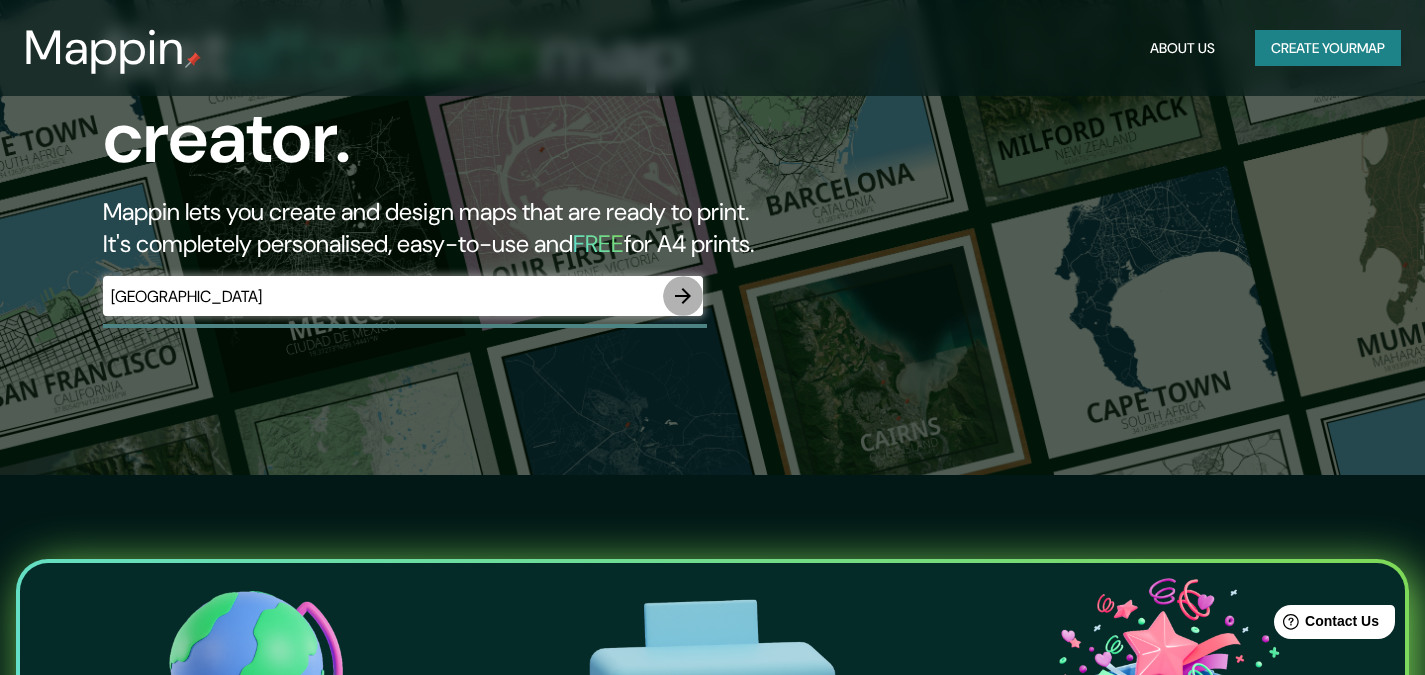 click 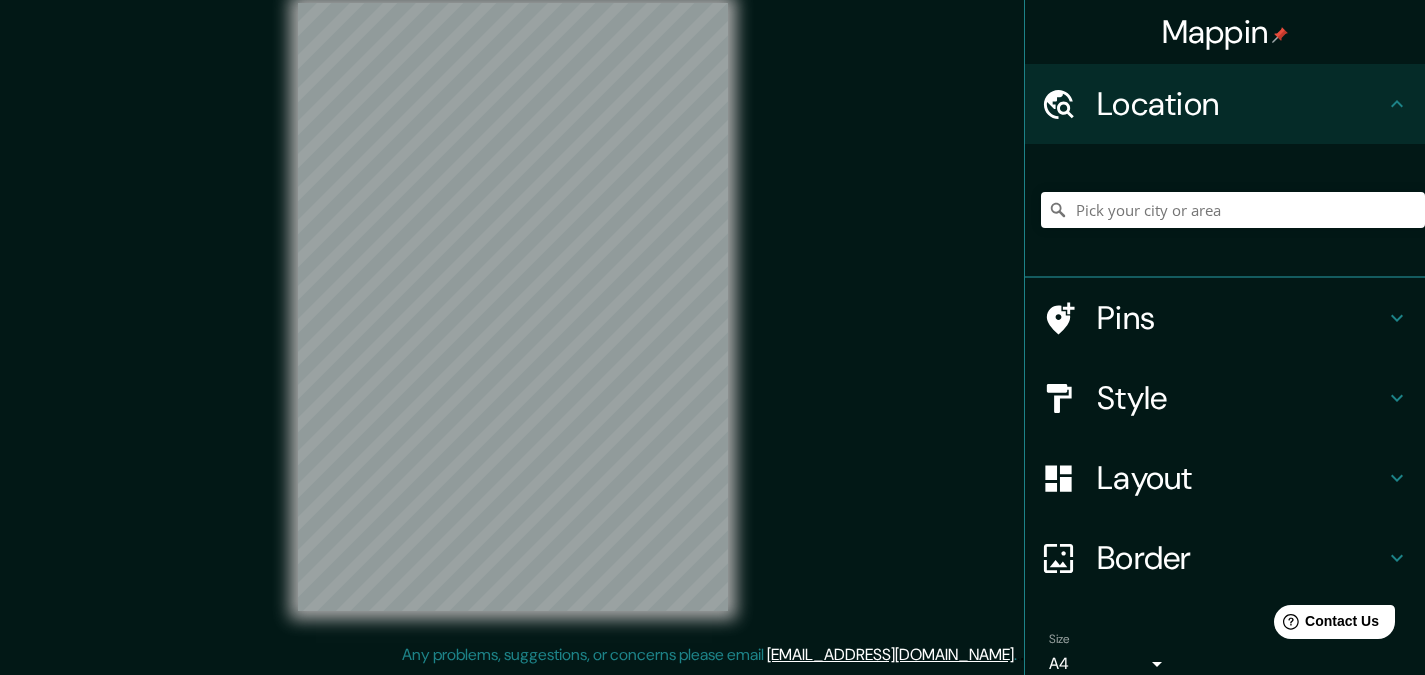 scroll, scrollTop: 0, scrollLeft: 0, axis: both 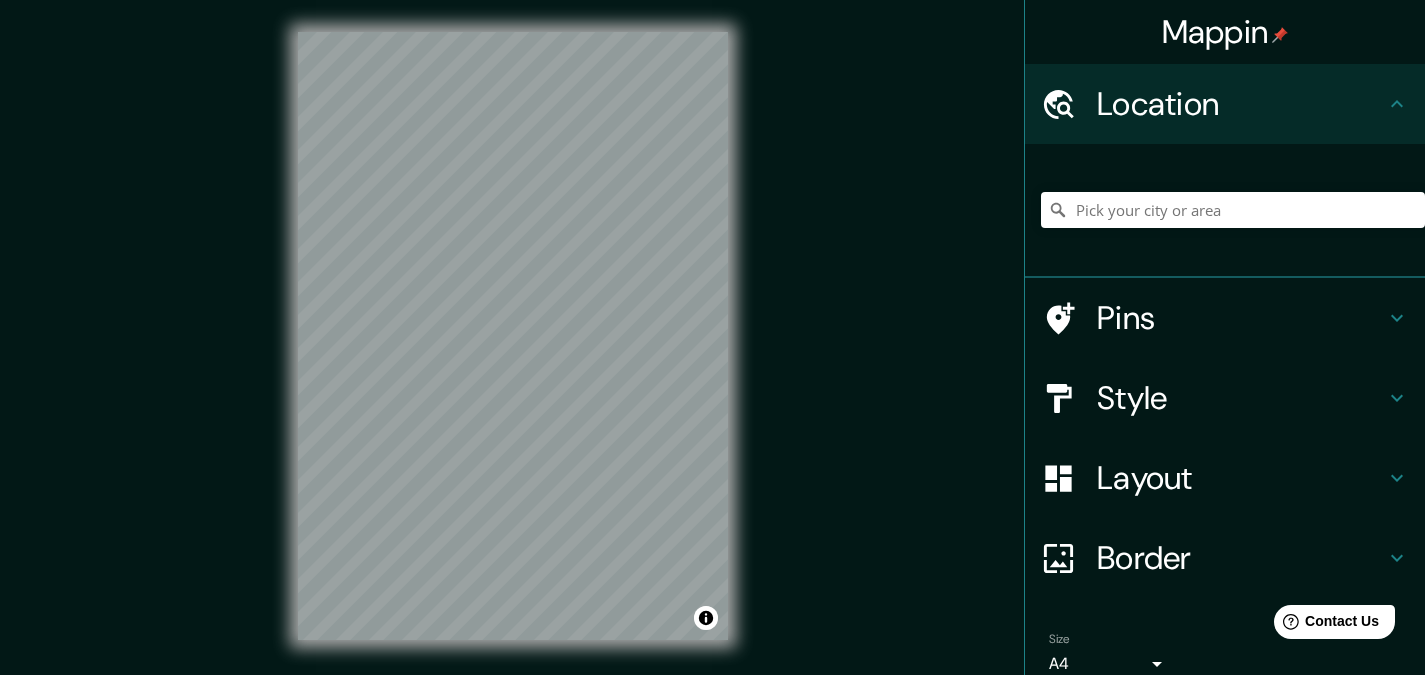 click on "© Mapbox   © OpenStreetMap   Improve this map" at bounding box center [513, 336] 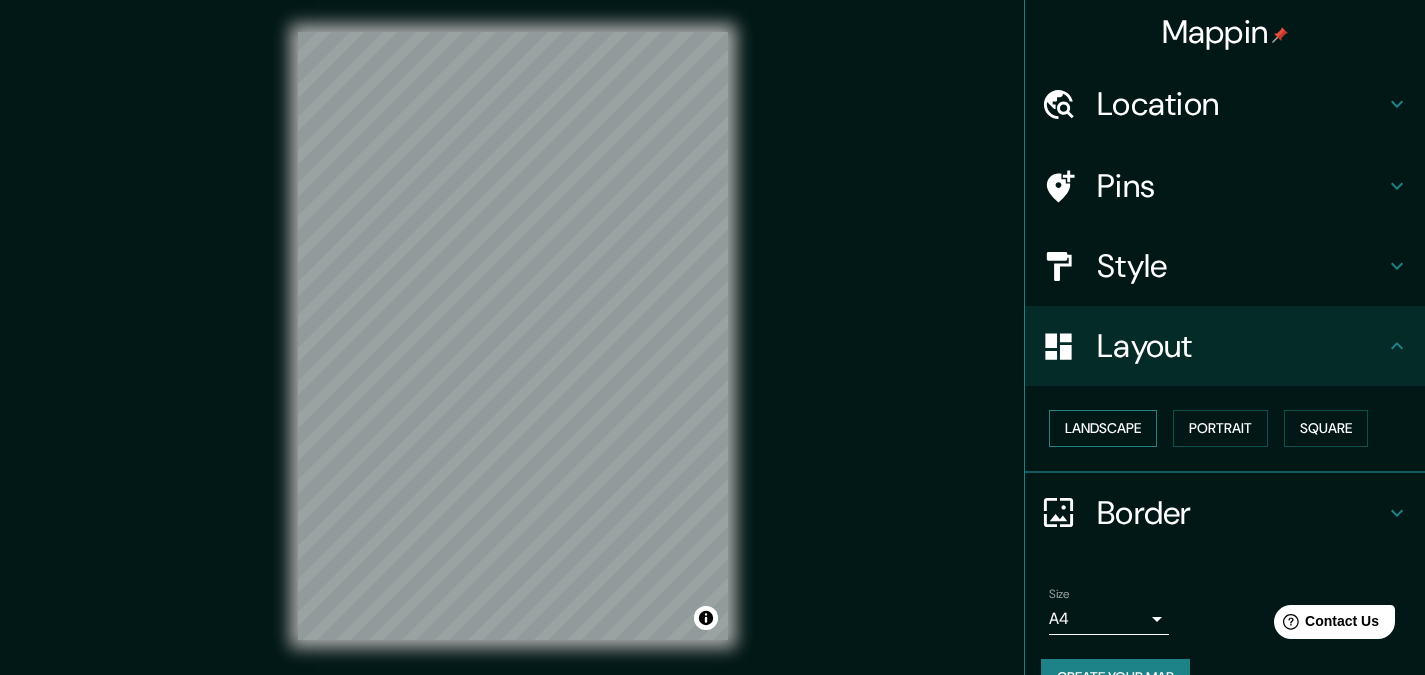 click on "Landscape" at bounding box center (1103, 428) 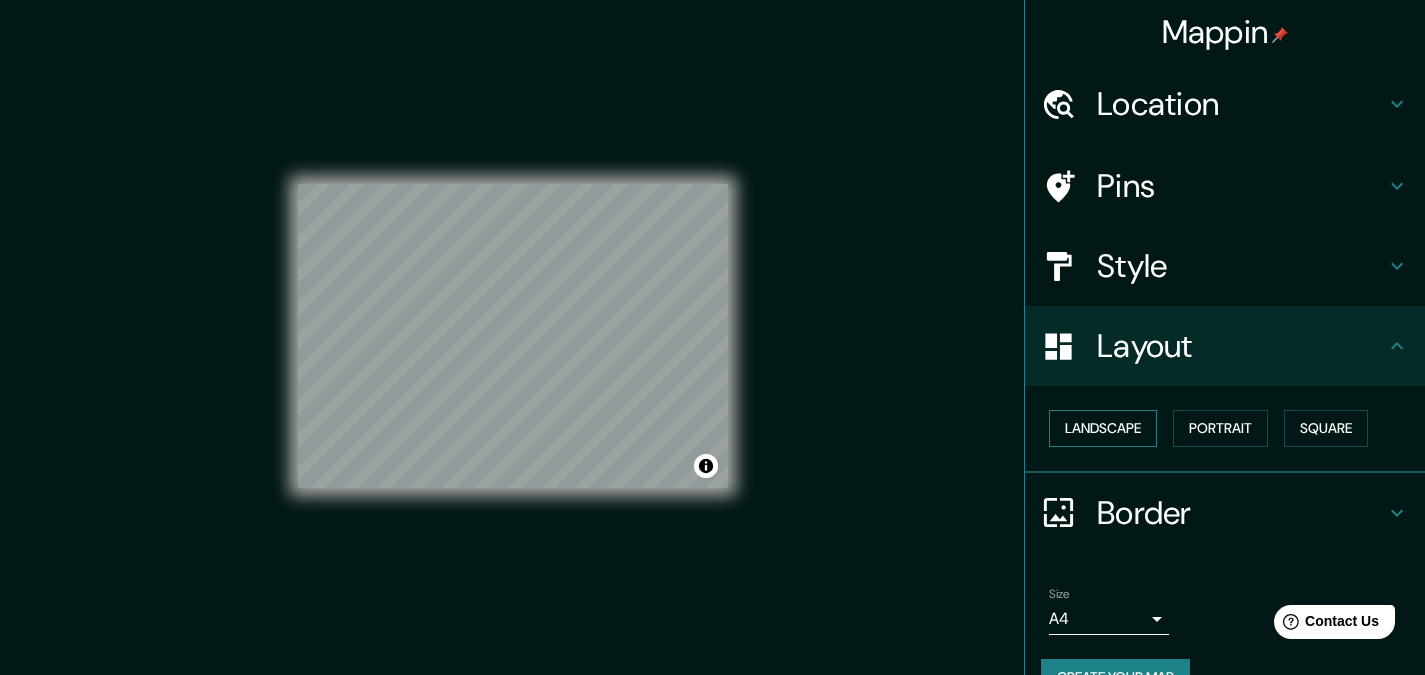 click on "Landscape" at bounding box center [1103, 428] 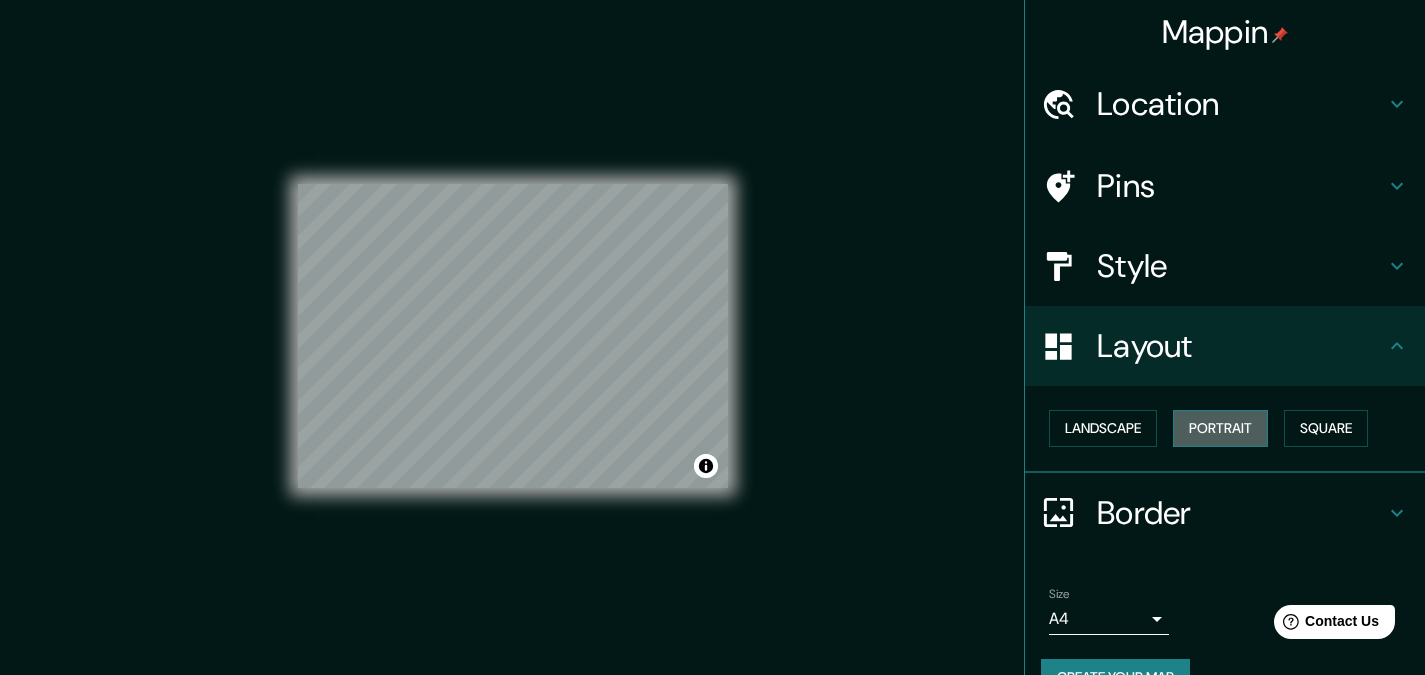 click on "Portrait" at bounding box center [1220, 428] 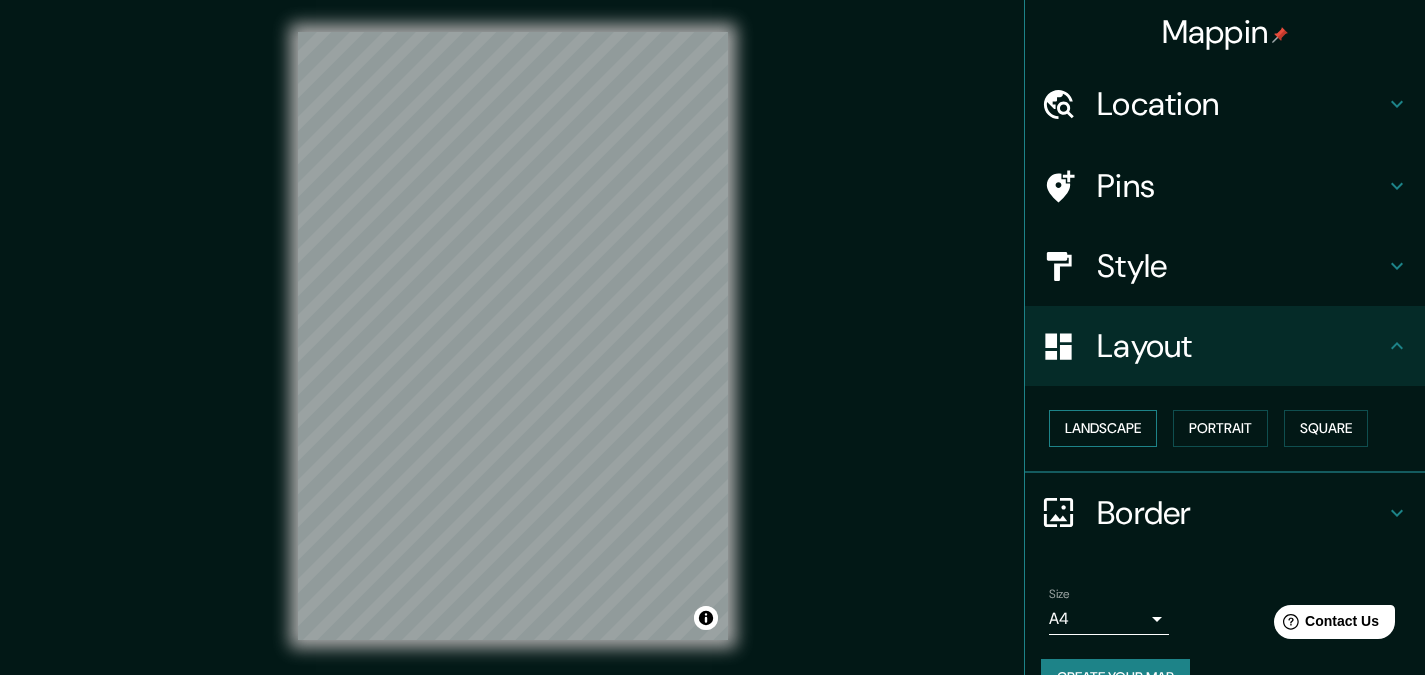 click on "Landscape" at bounding box center [1103, 428] 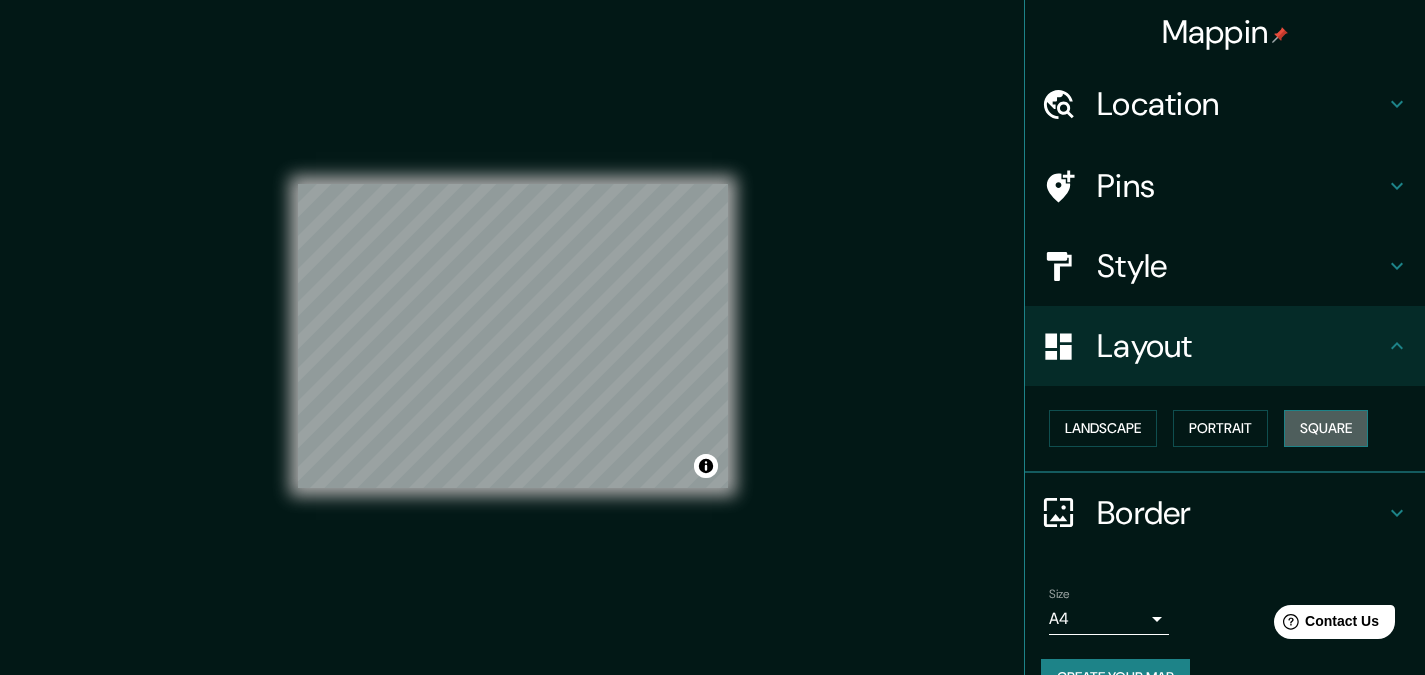 click on "Square" at bounding box center (1326, 428) 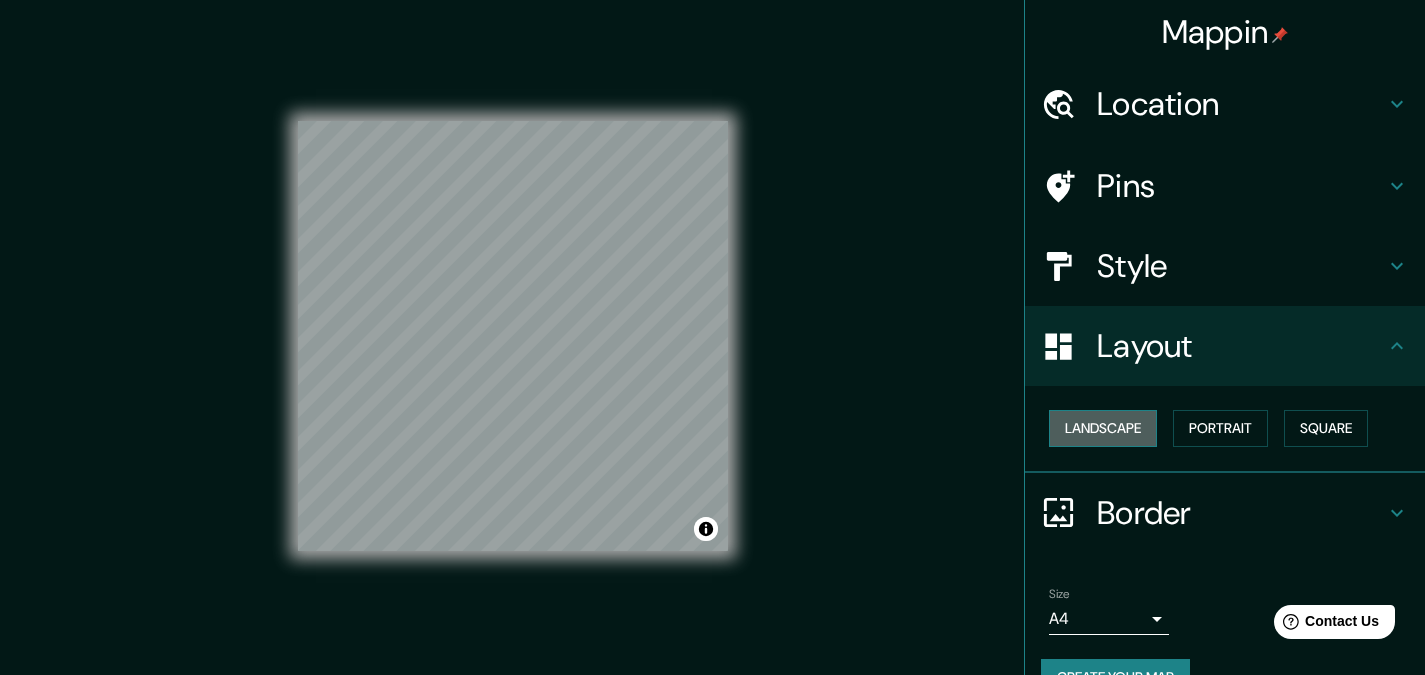 click on "Landscape" at bounding box center [1103, 428] 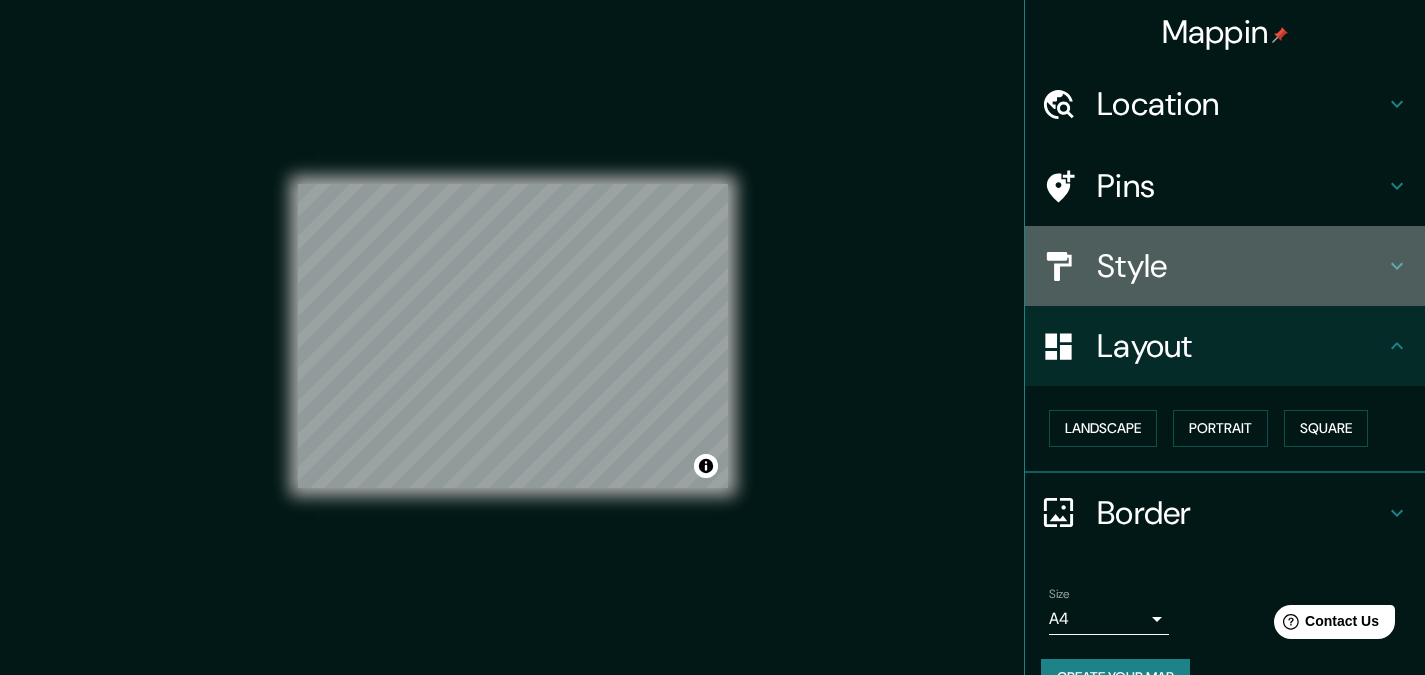 click on "Style" at bounding box center [1241, 266] 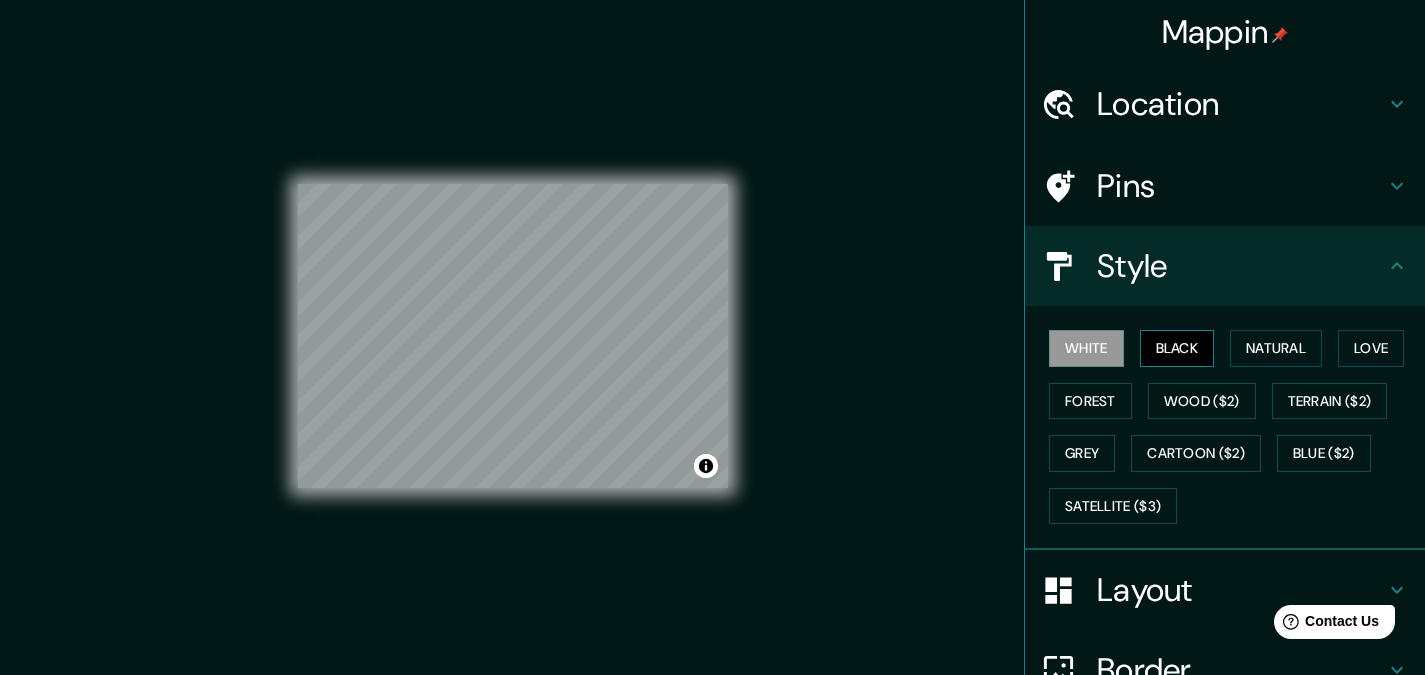 click on "Black" at bounding box center [1177, 348] 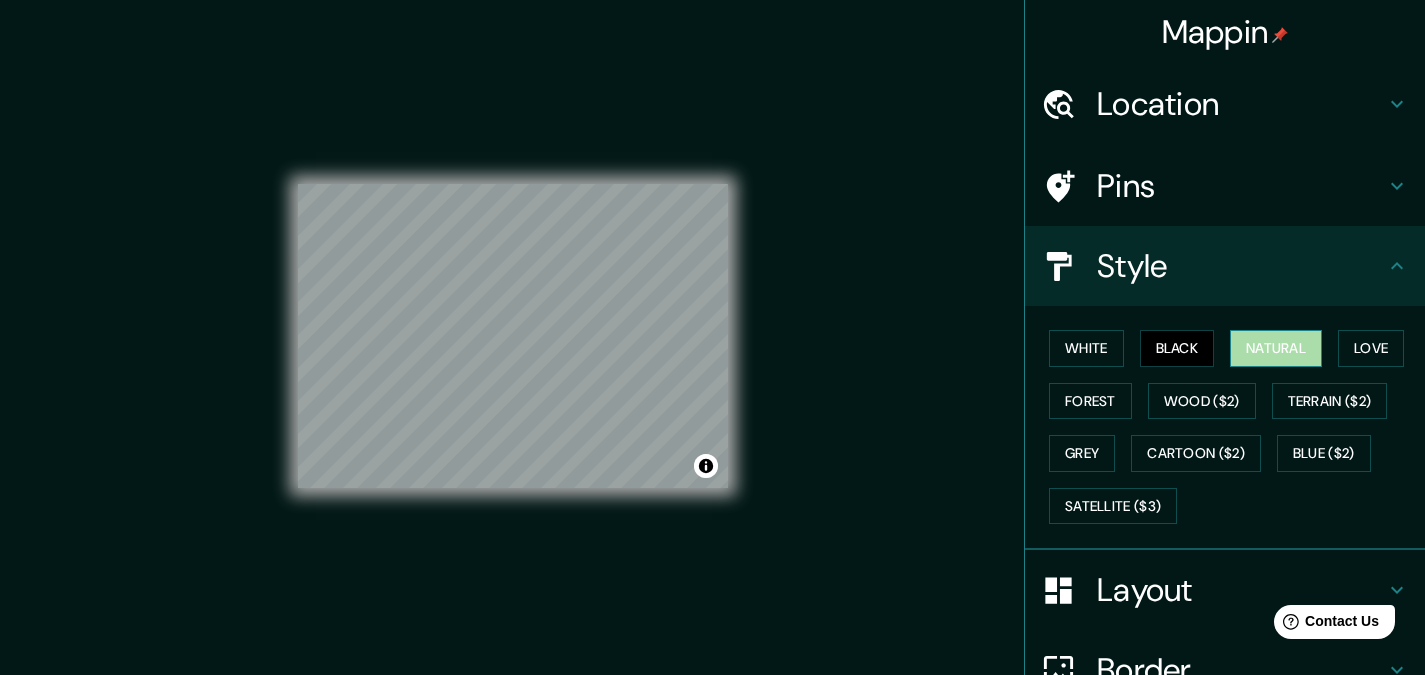 click on "Natural" at bounding box center (1276, 348) 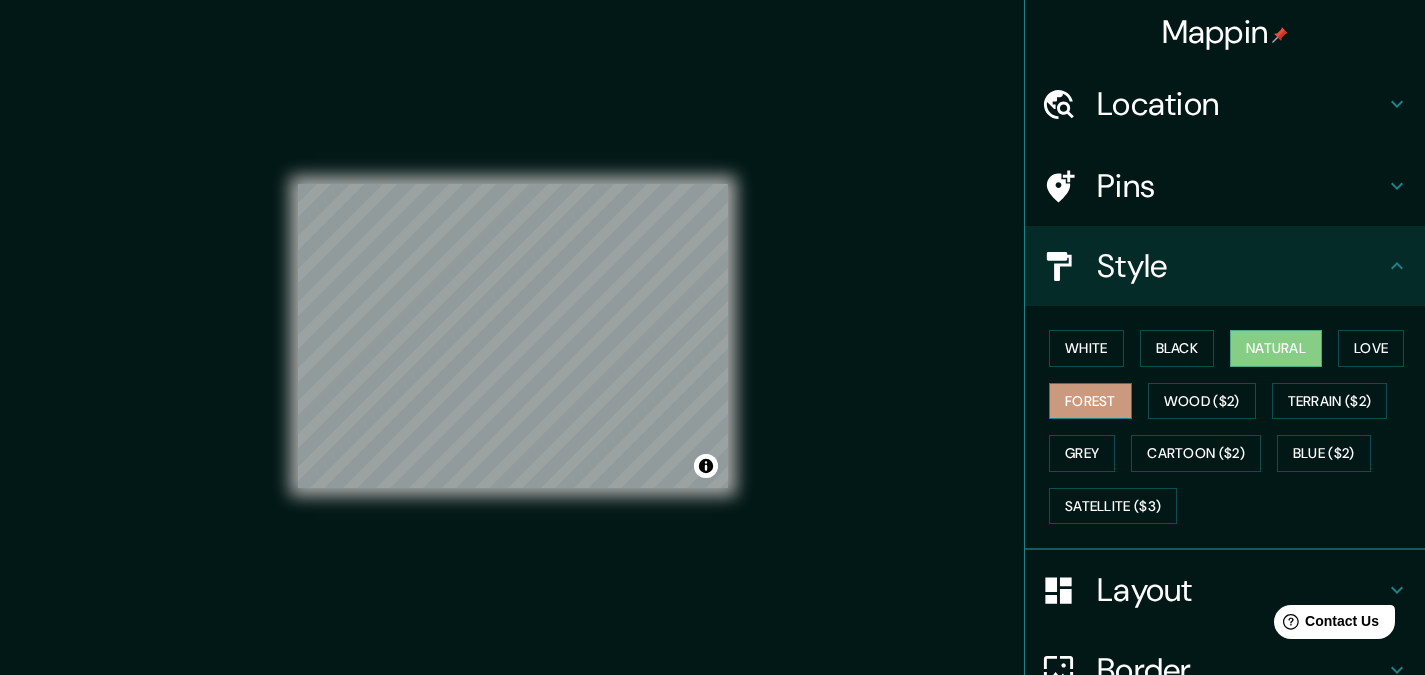 click on "Forest" at bounding box center [1090, 401] 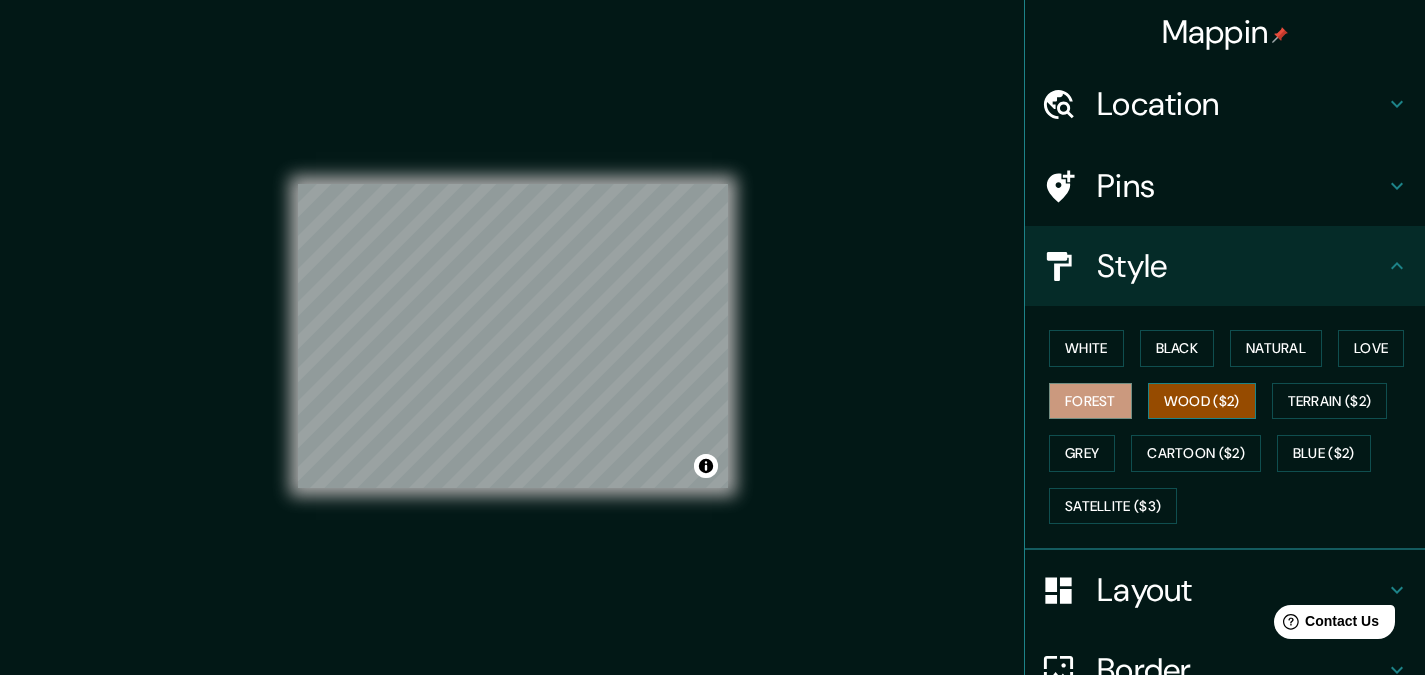 click on "Wood ($2)" at bounding box center (1202, 401) 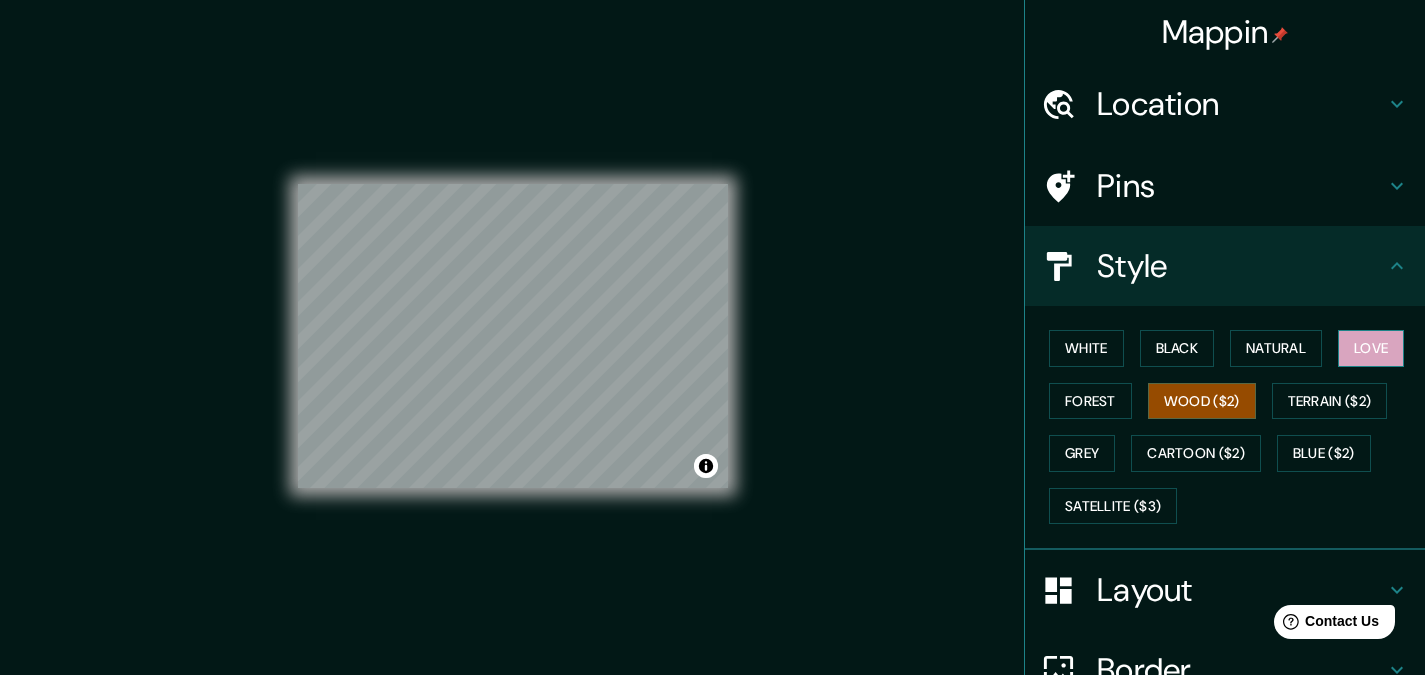 click on "Love" at bounding box center (1371, 348) 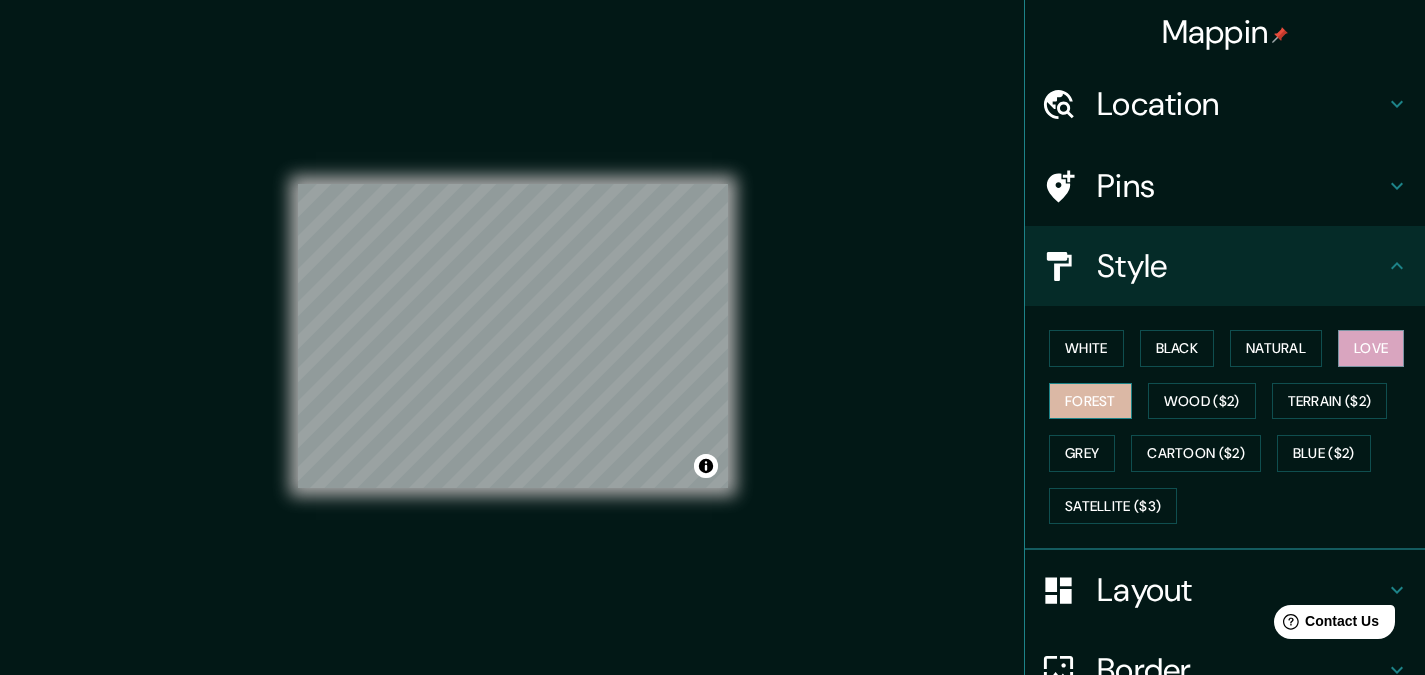 click on "Forest" at bounding box center [1090, 401] 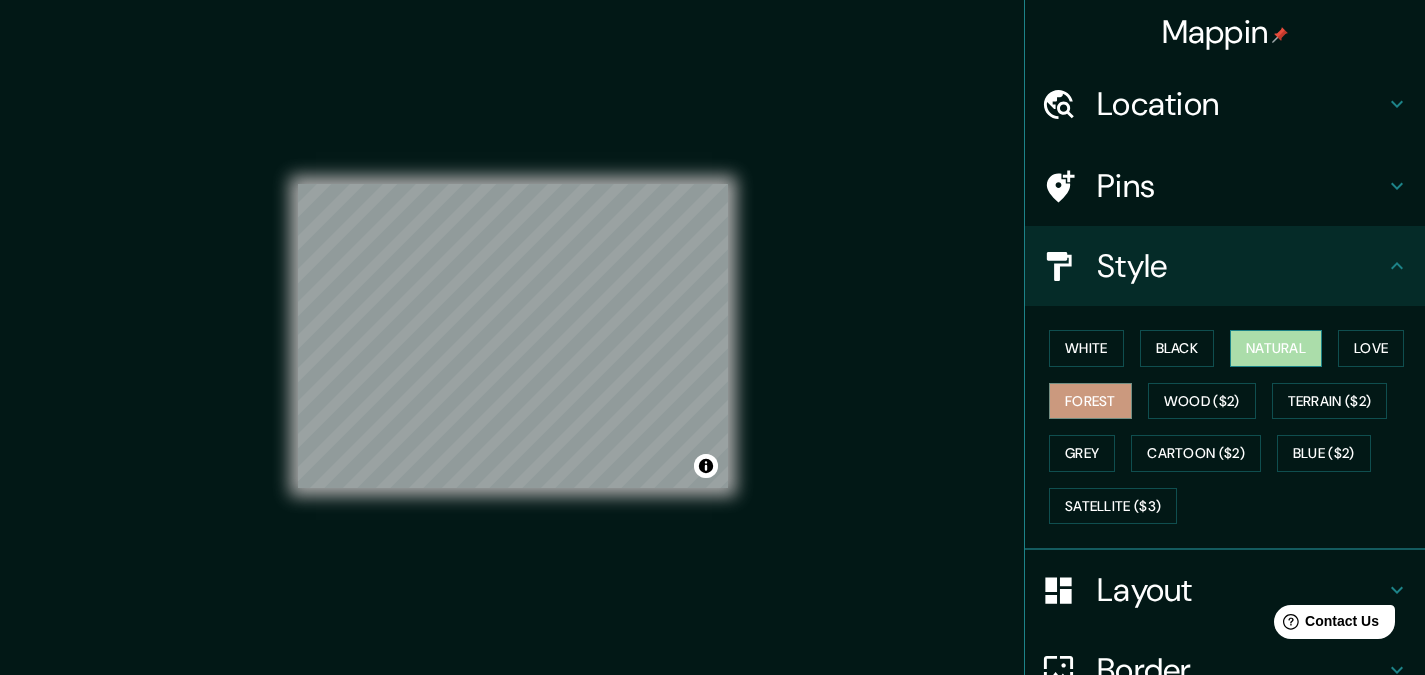 click on "Natural" at bounding box center (1276, 348) 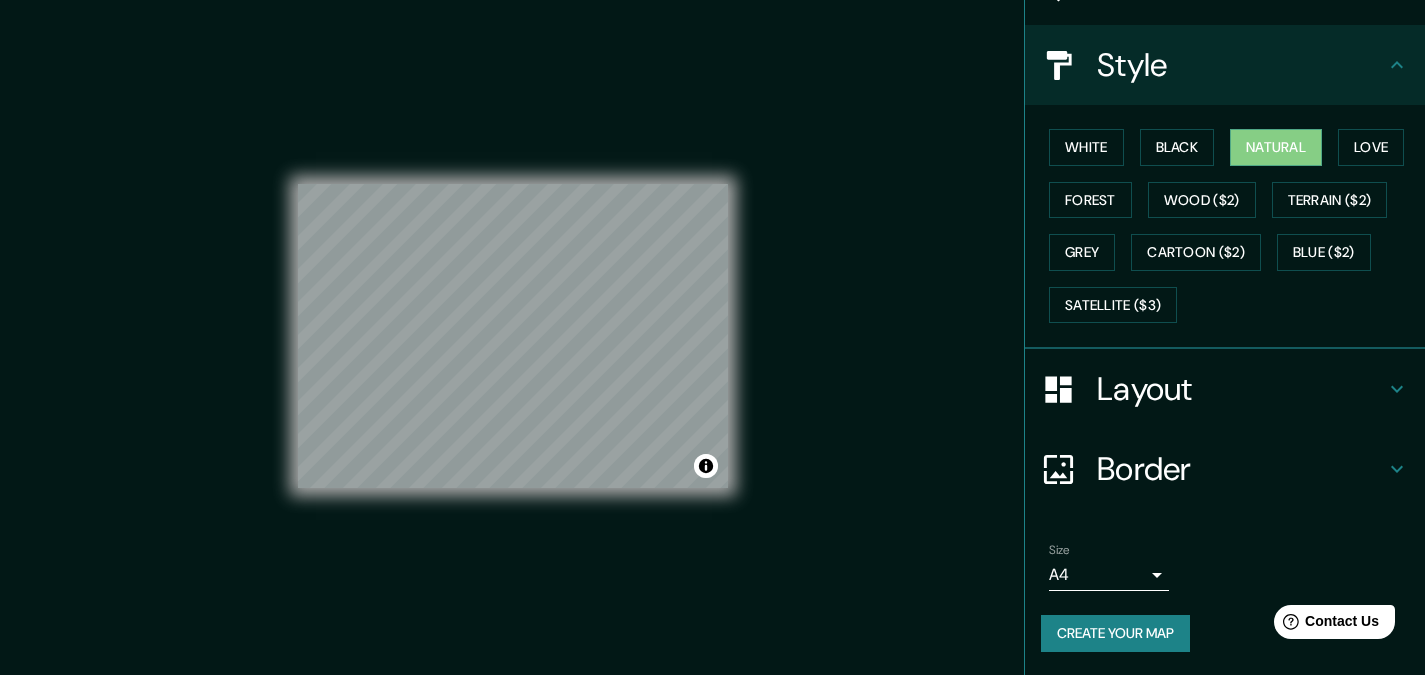 scroll, scrollTop: 0, scrollLeft: 0, axis: both 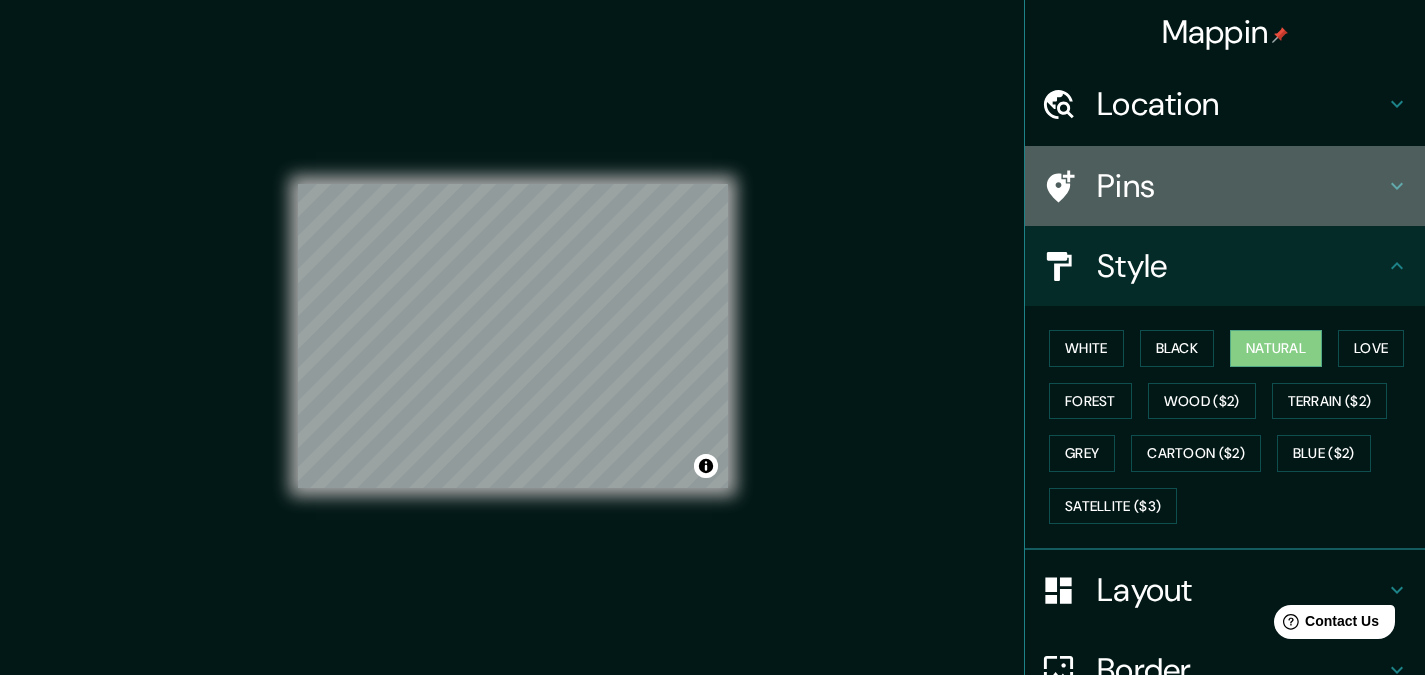 click on "Pins" at bounding box center [1241, 186] 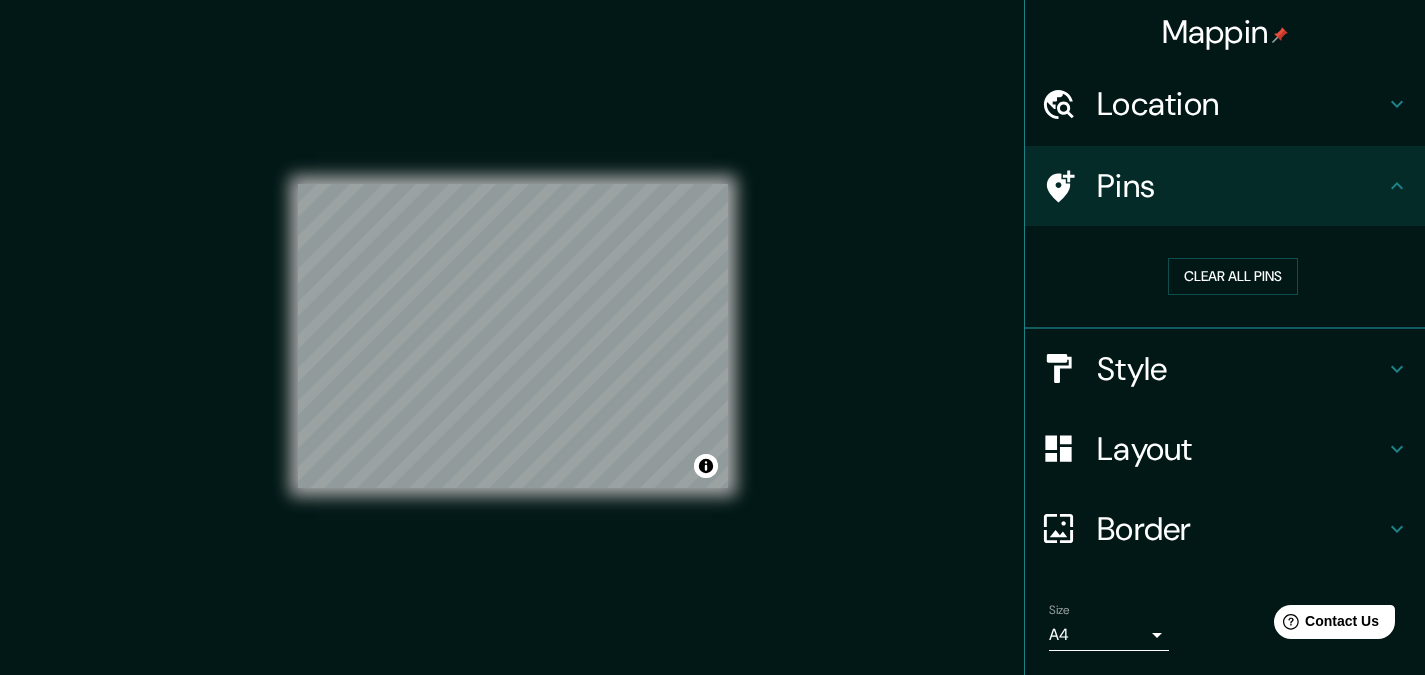 click 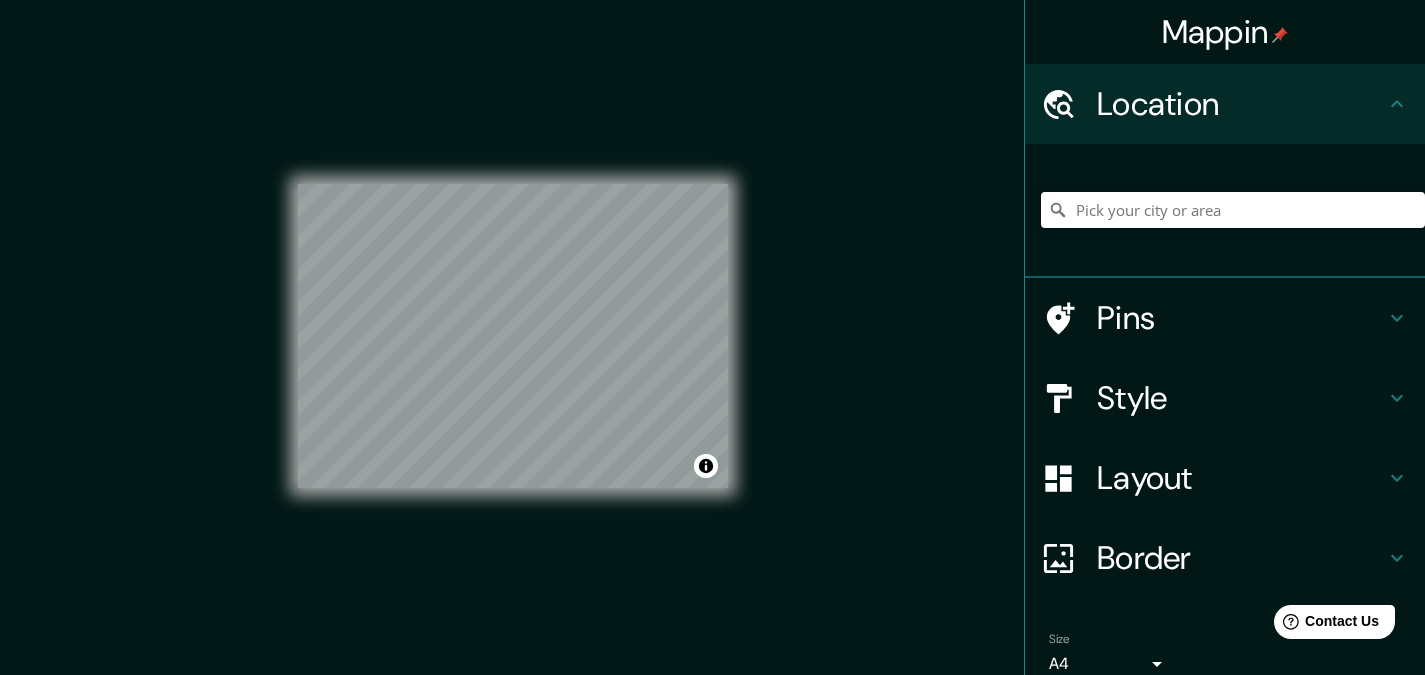 click 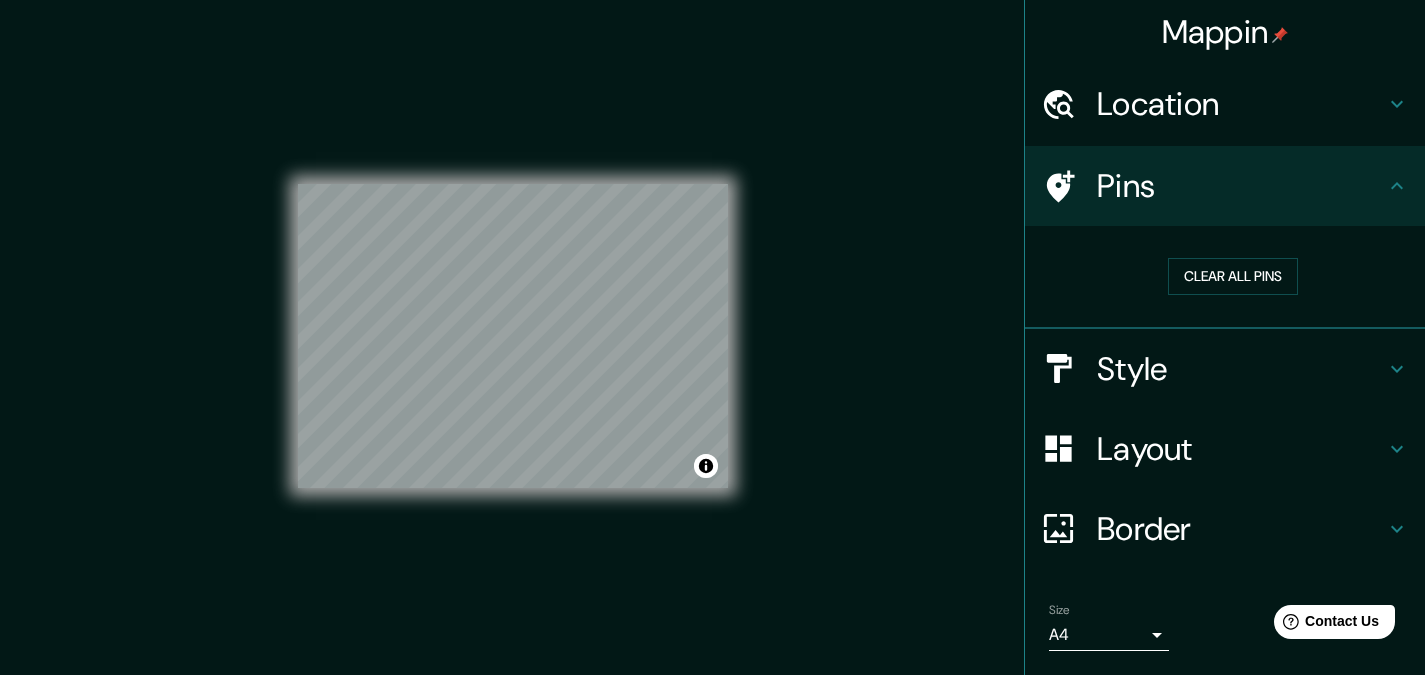 click 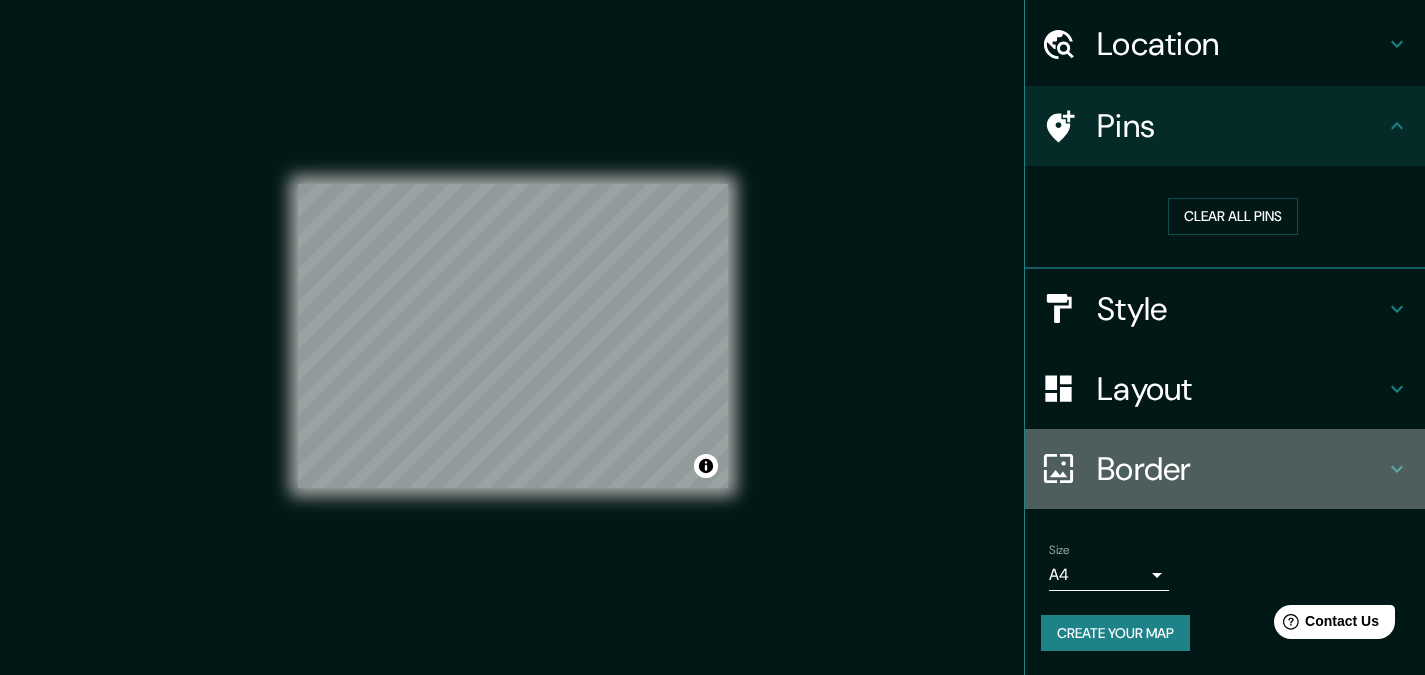 click on "Border" at bounding box center [1241, 469] 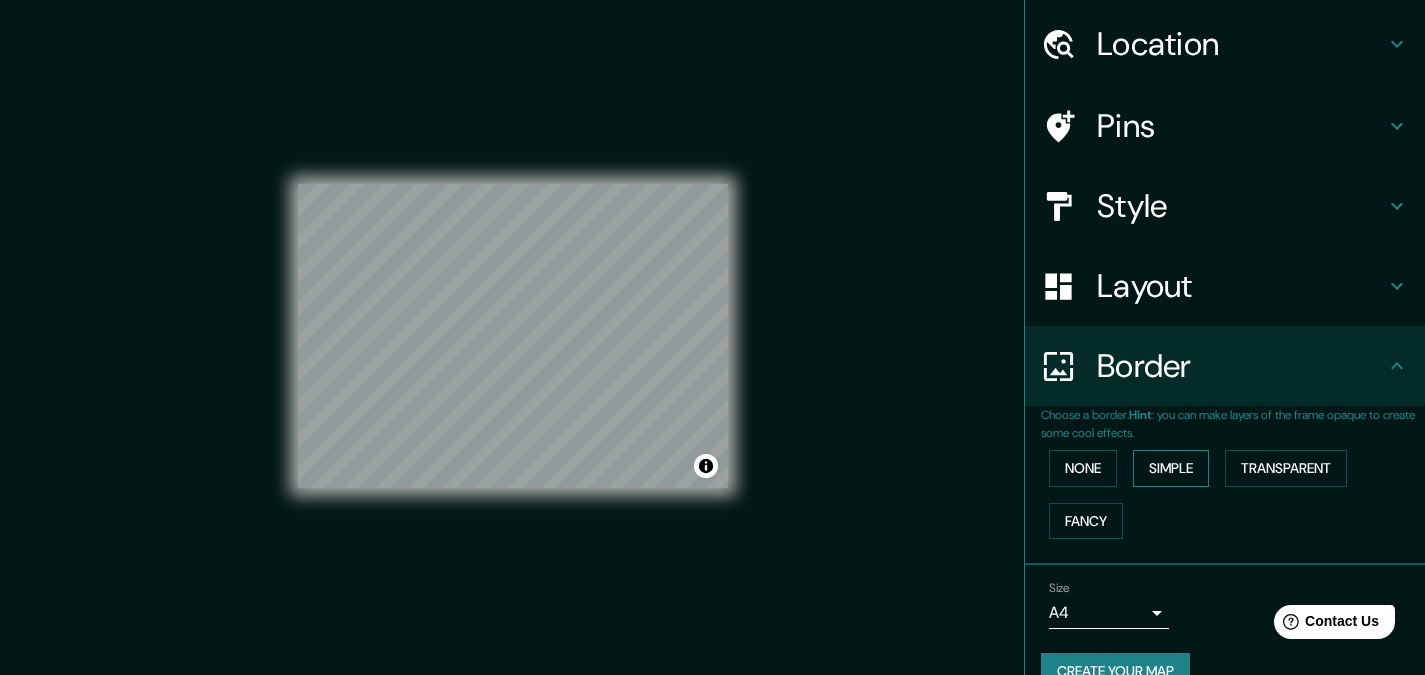 click on "Simple" at bounding box center (1171, 468) 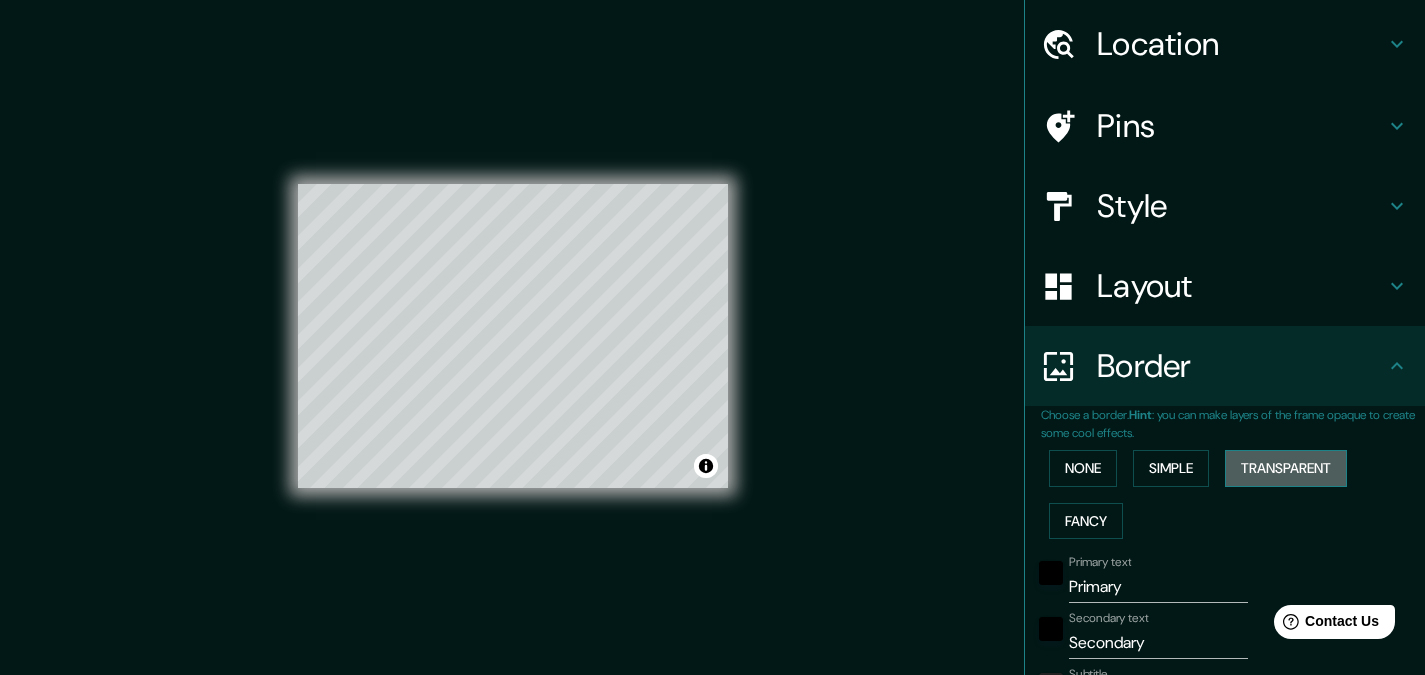 click on "Transparent" at bounding box center (1286, 468) 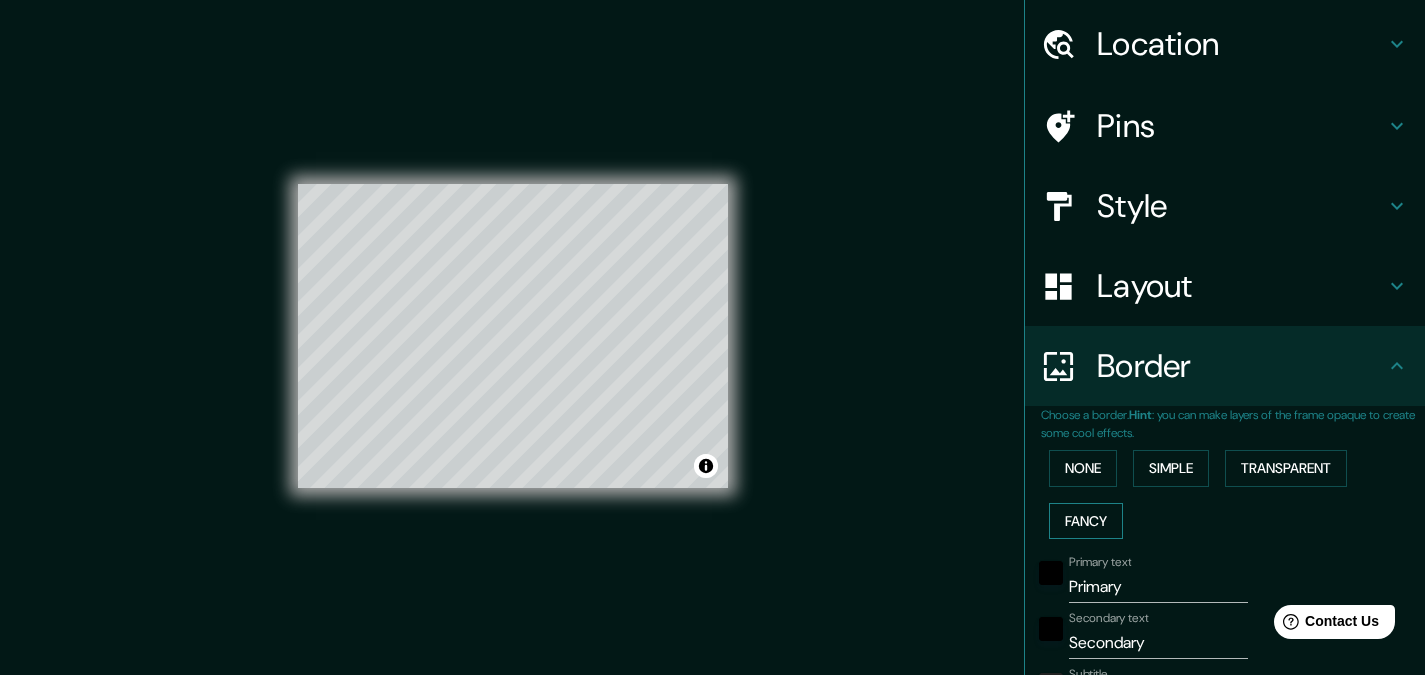 click on "Fancy" at bounding box center (1086, 521) 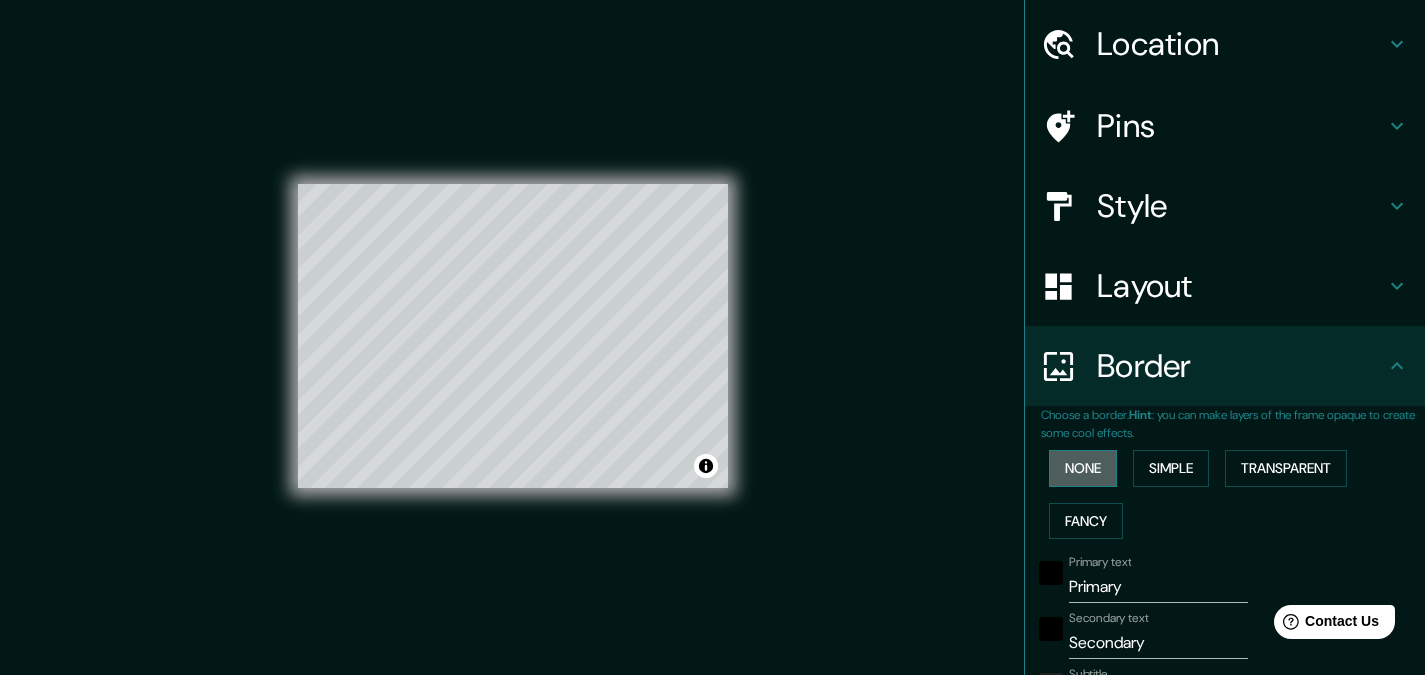click on "None" at bounding box center (1083, 468) 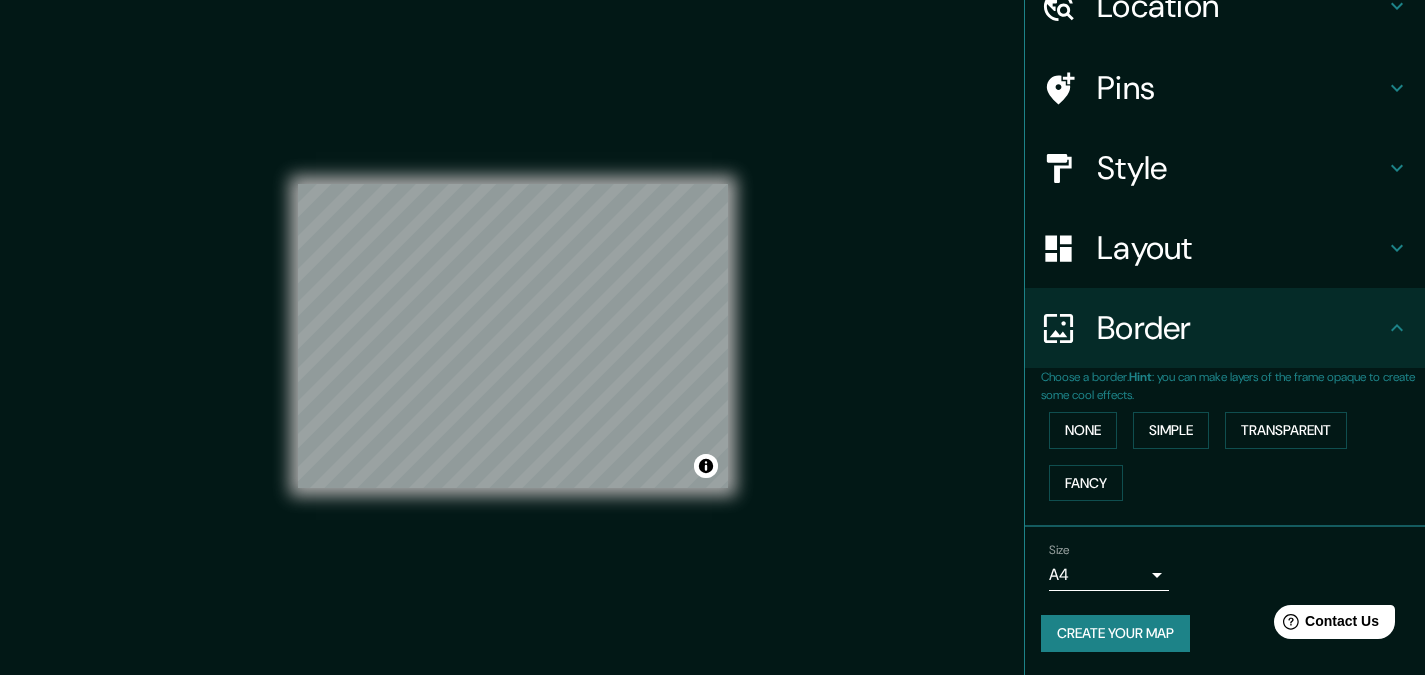 scroll, scrollTop: 0, scrollLeft: 0, axis: both 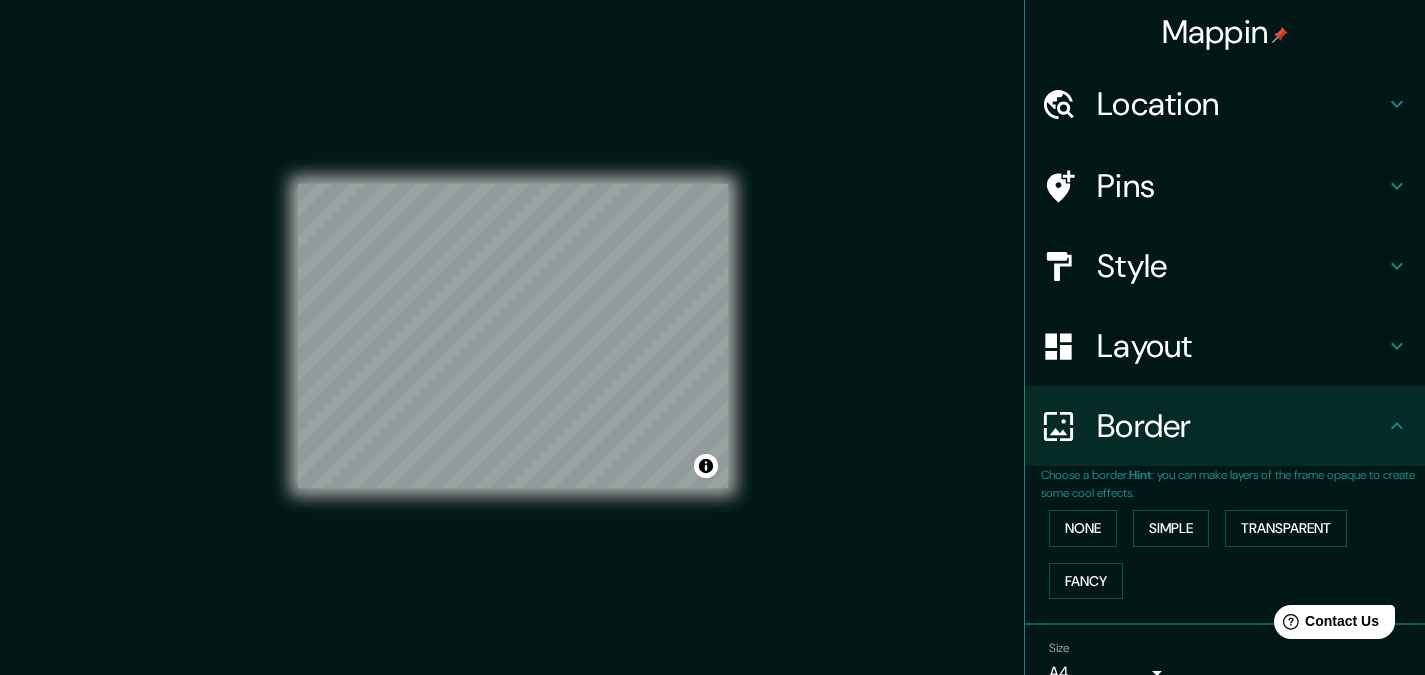 click on "Layout" at bounding box center (1241, 346) 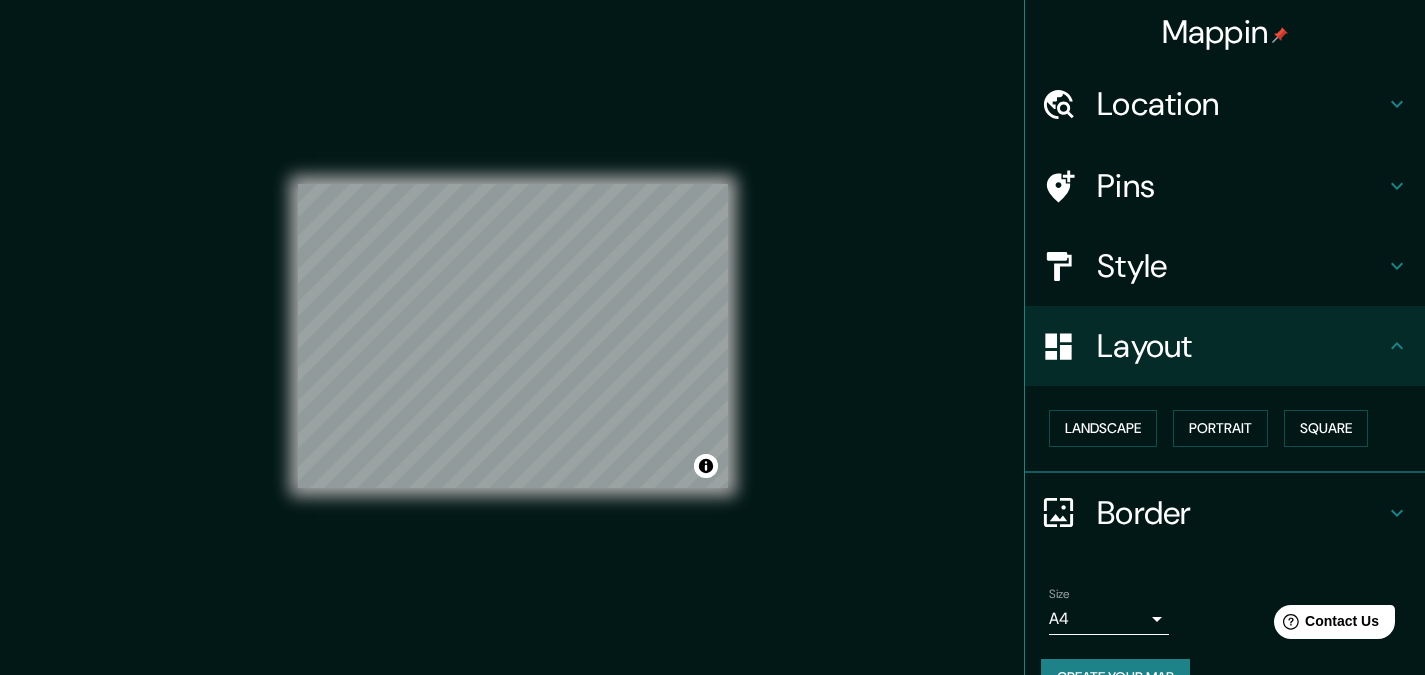 click on "Pins" at bounding box center (1241, 186) 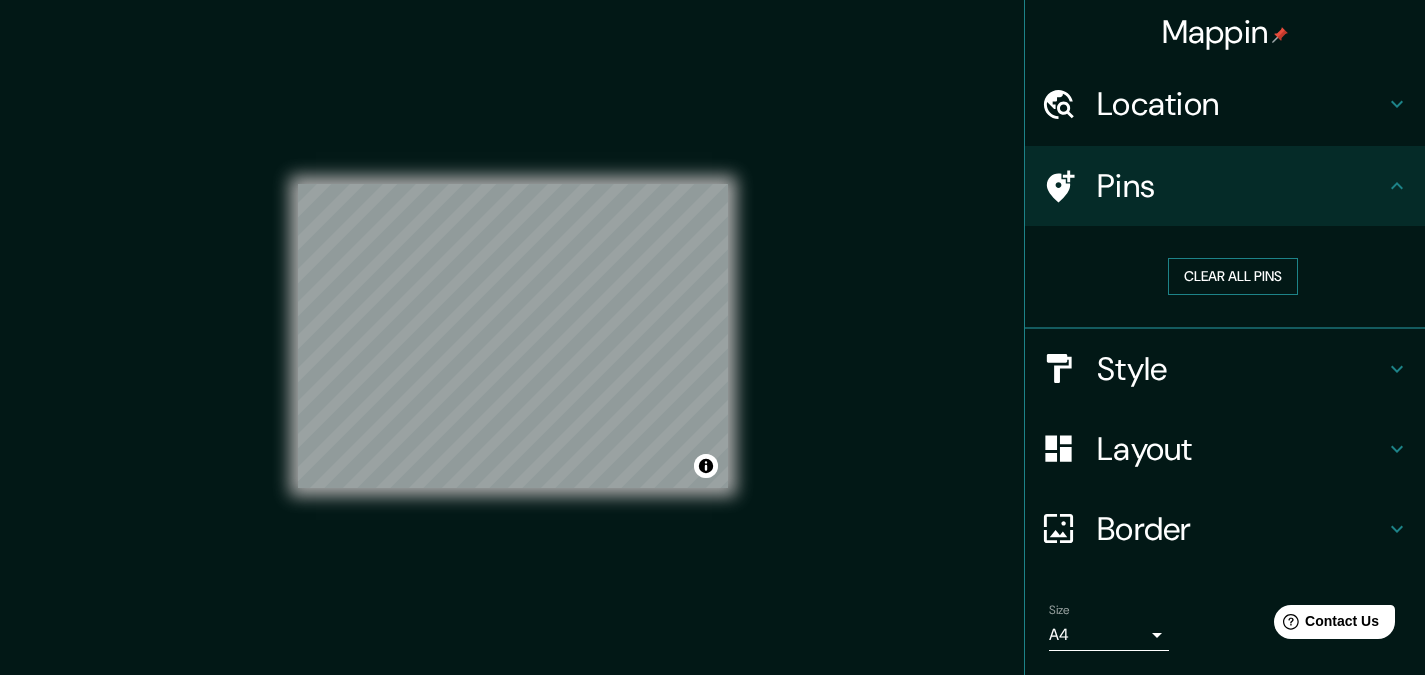 click on "Clear all pins" at bounding box center [1233, 276] 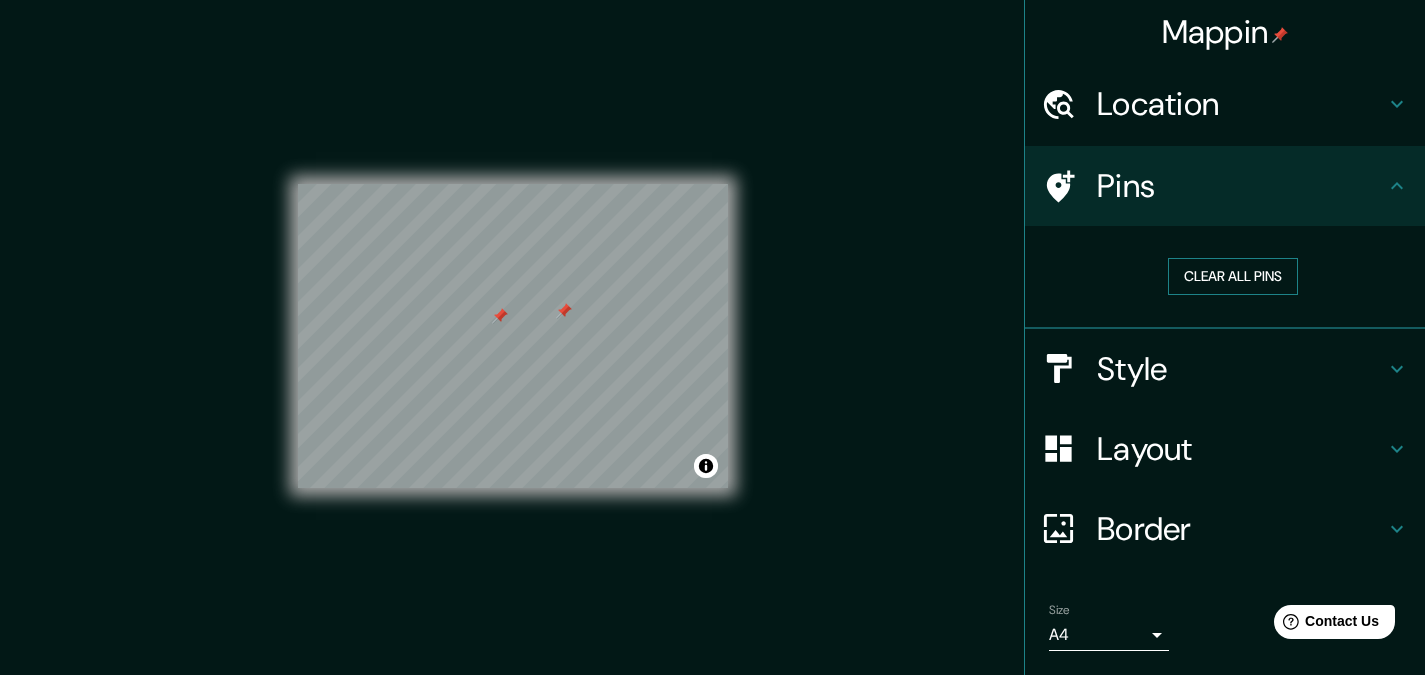 click on "Clear all pins" at bounding box center (1233, 276) 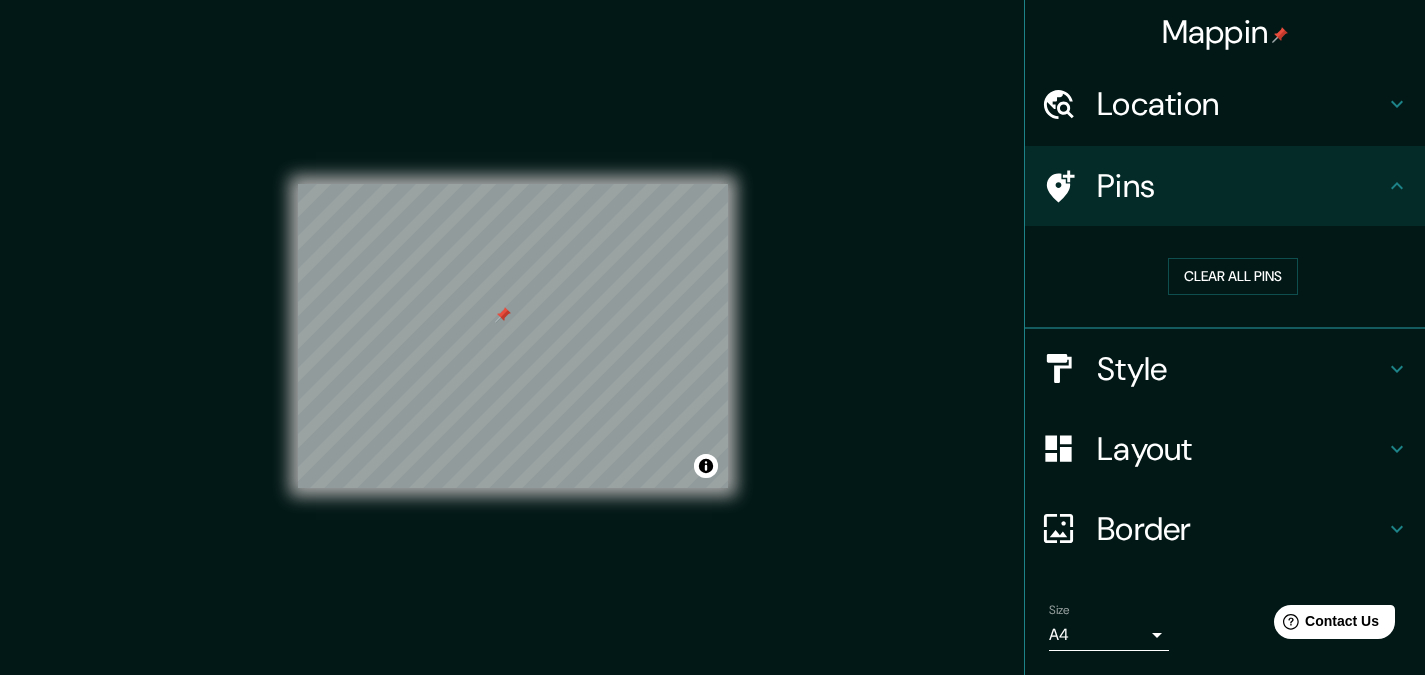 click on "Location" at bounding box center [1241, 104] 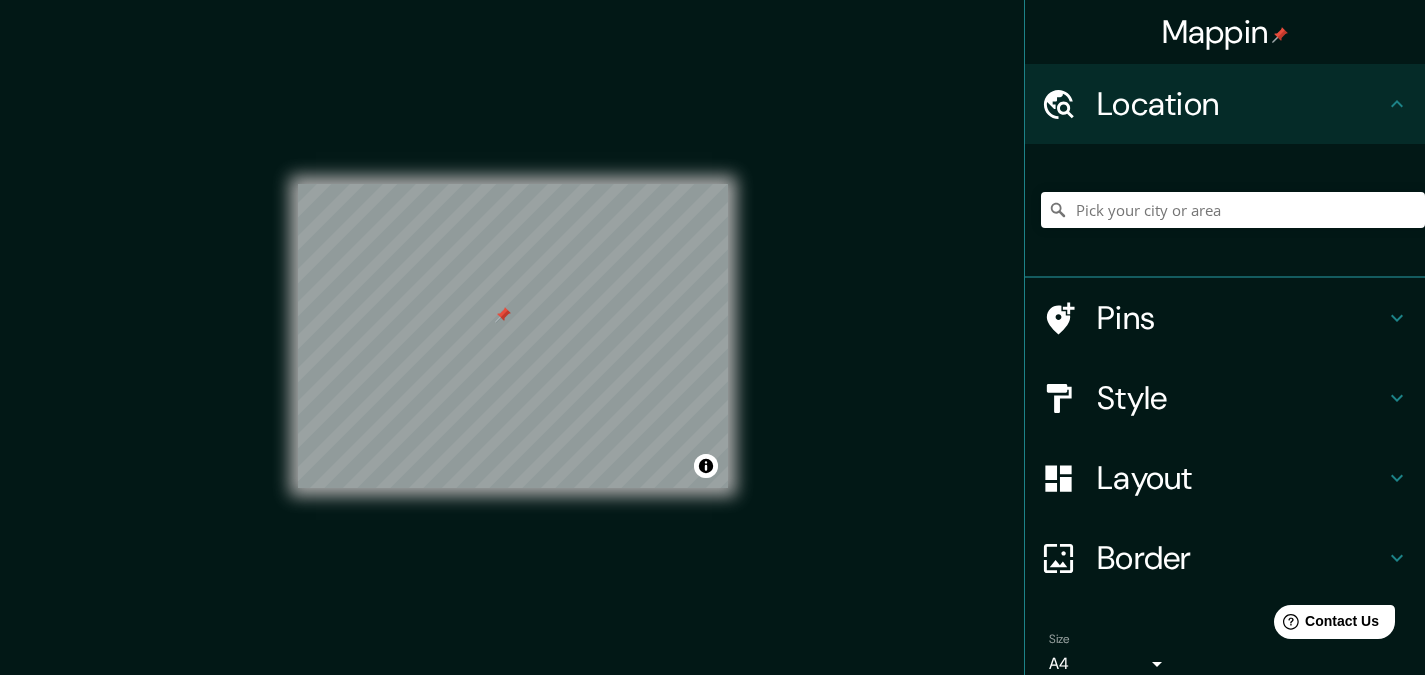 scroll, scrollTop: 89, scrollLeft: 0, axis: vertical 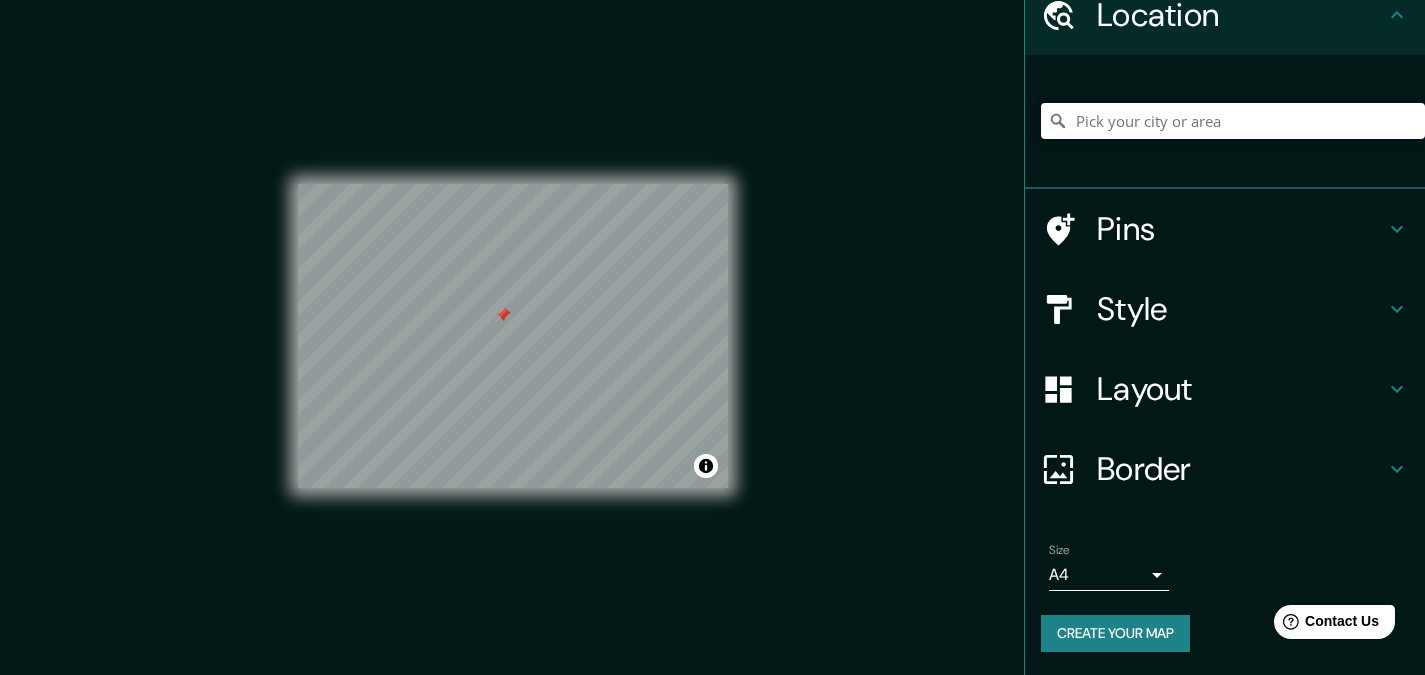 click on "Create your map" at bounding box center (1115, 633) 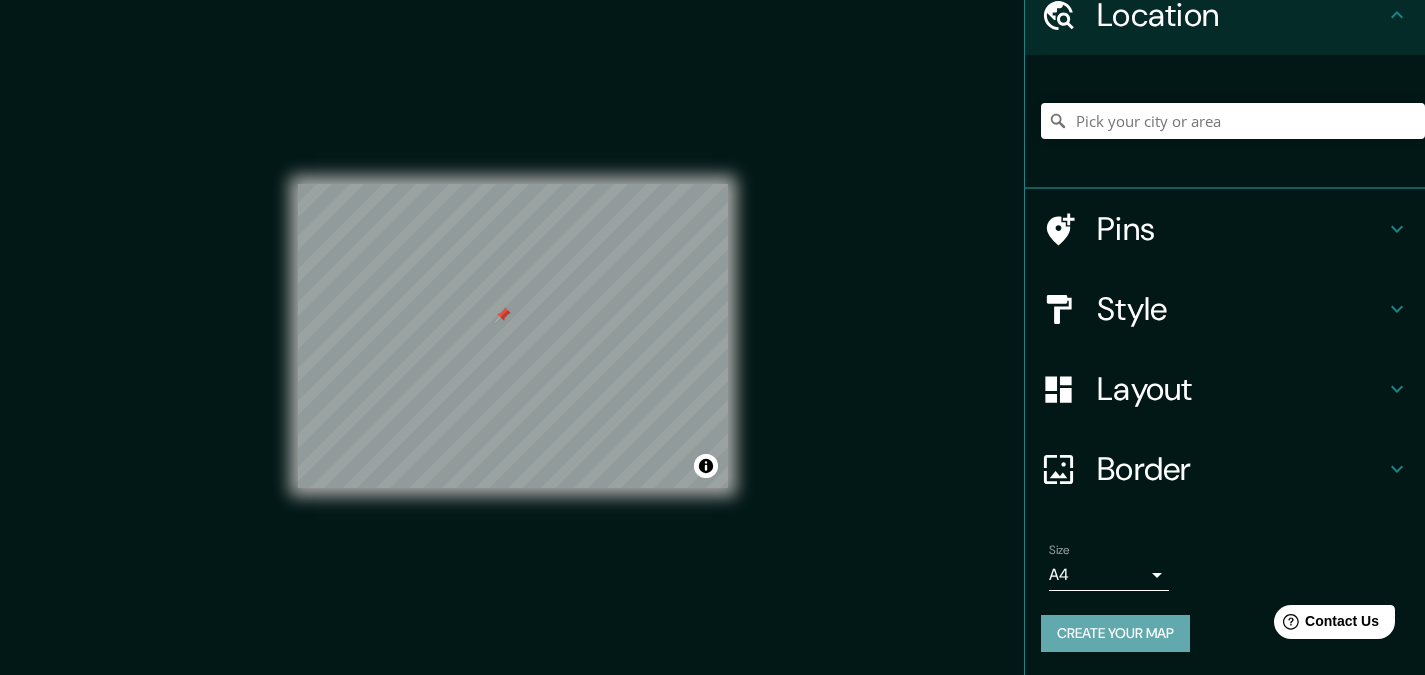 click on "Create your map" at bounding box center (1115, 633) 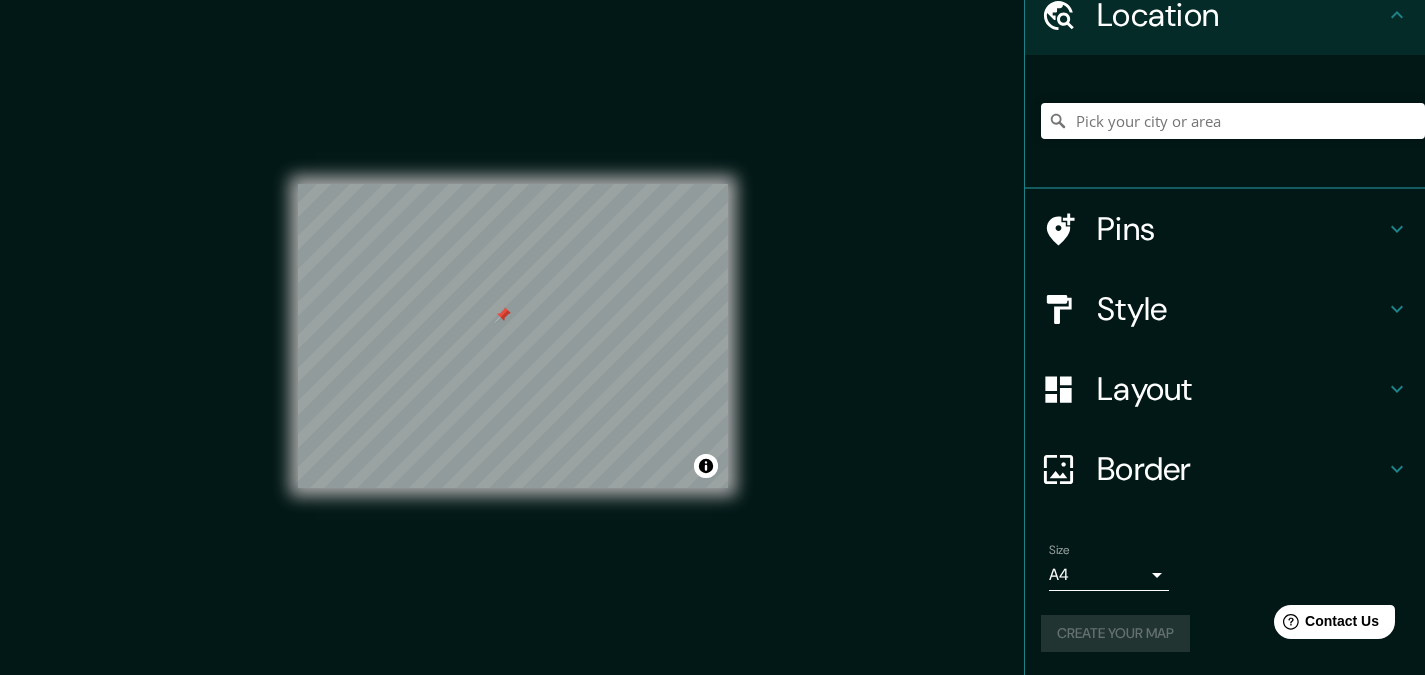 scroll, scrollTop: 28, scrollLeft: 0, axis: vertical 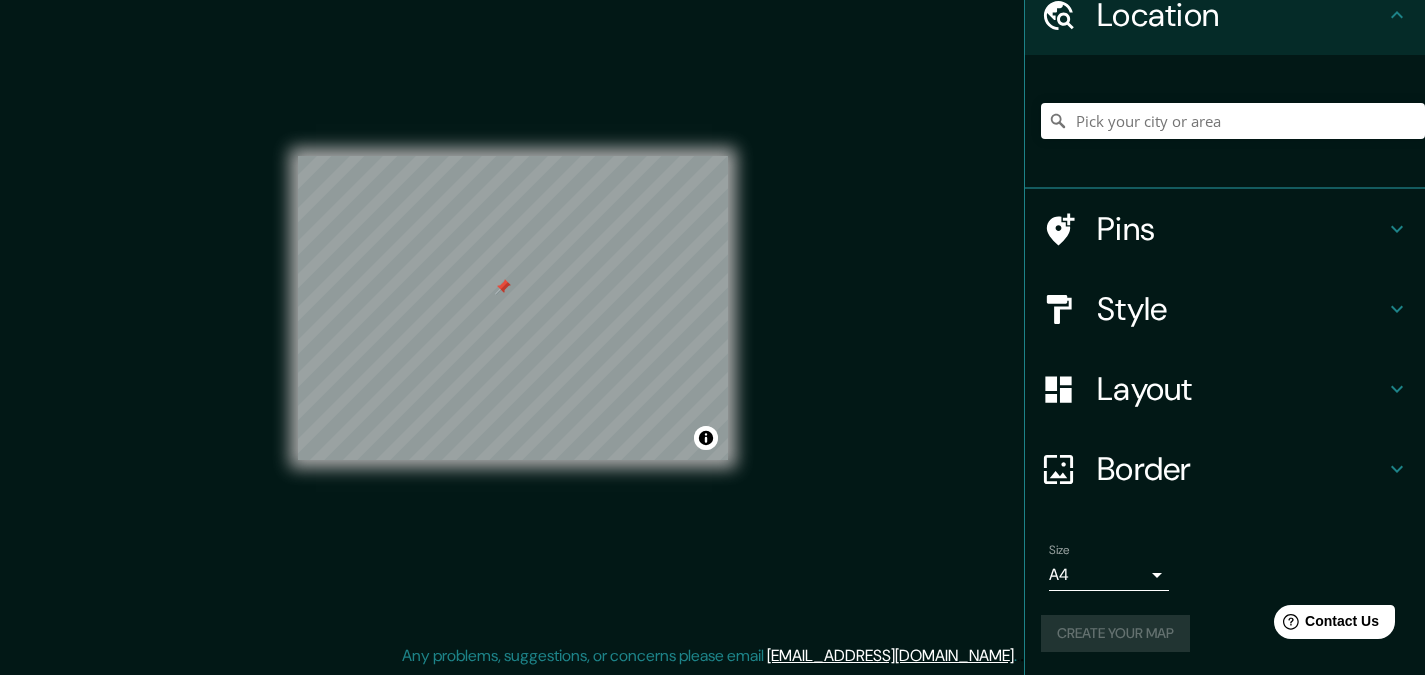 click on "Create your map" at bounding box center [1225, 633] 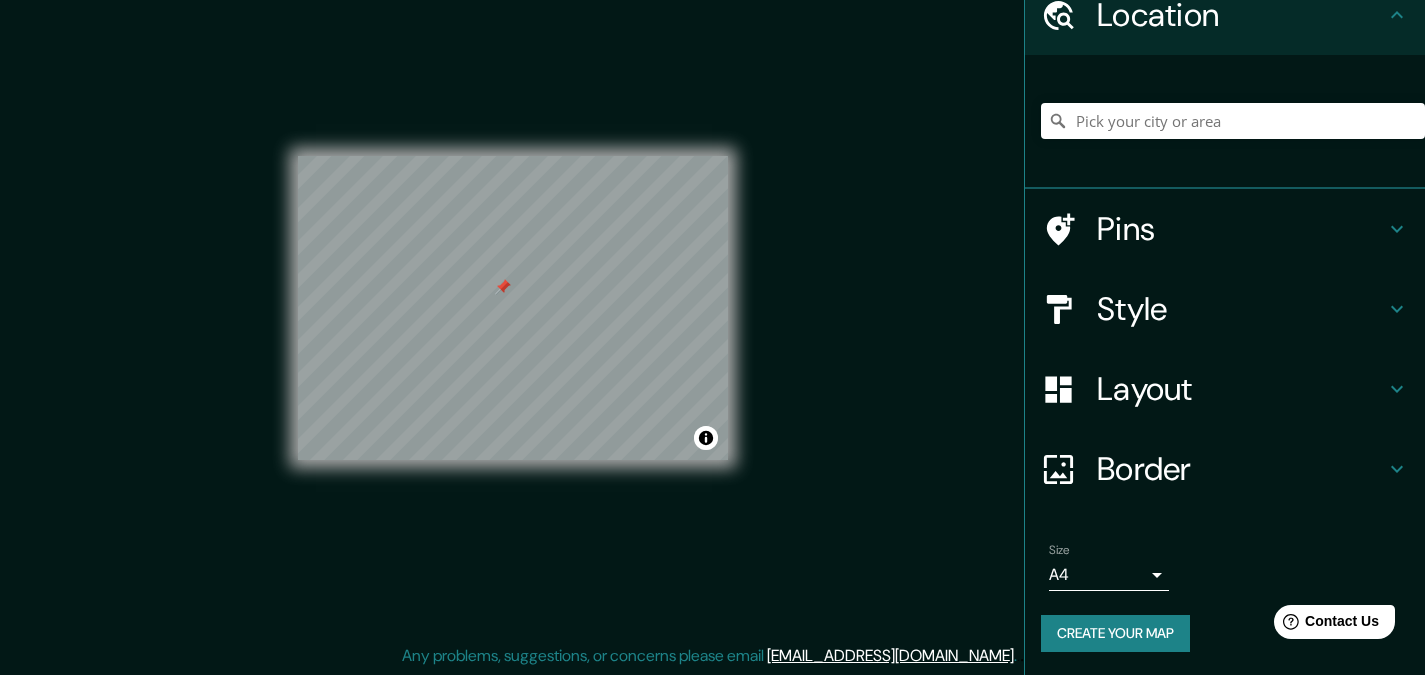 drag, startPoint x: 1128, startPoint y: 631, endPoint x: 1142, endPoint y: 631, distance: 14 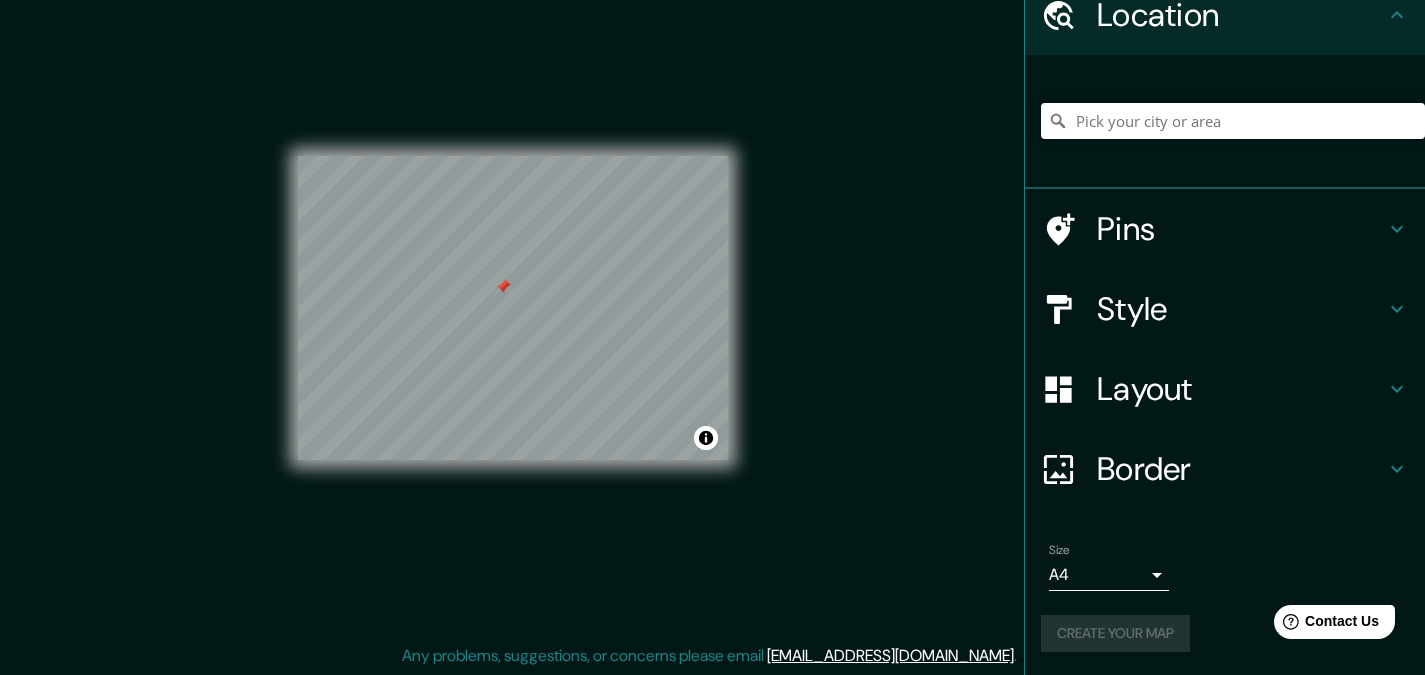 click on "Create your map" at bounding box center (1225, 633) 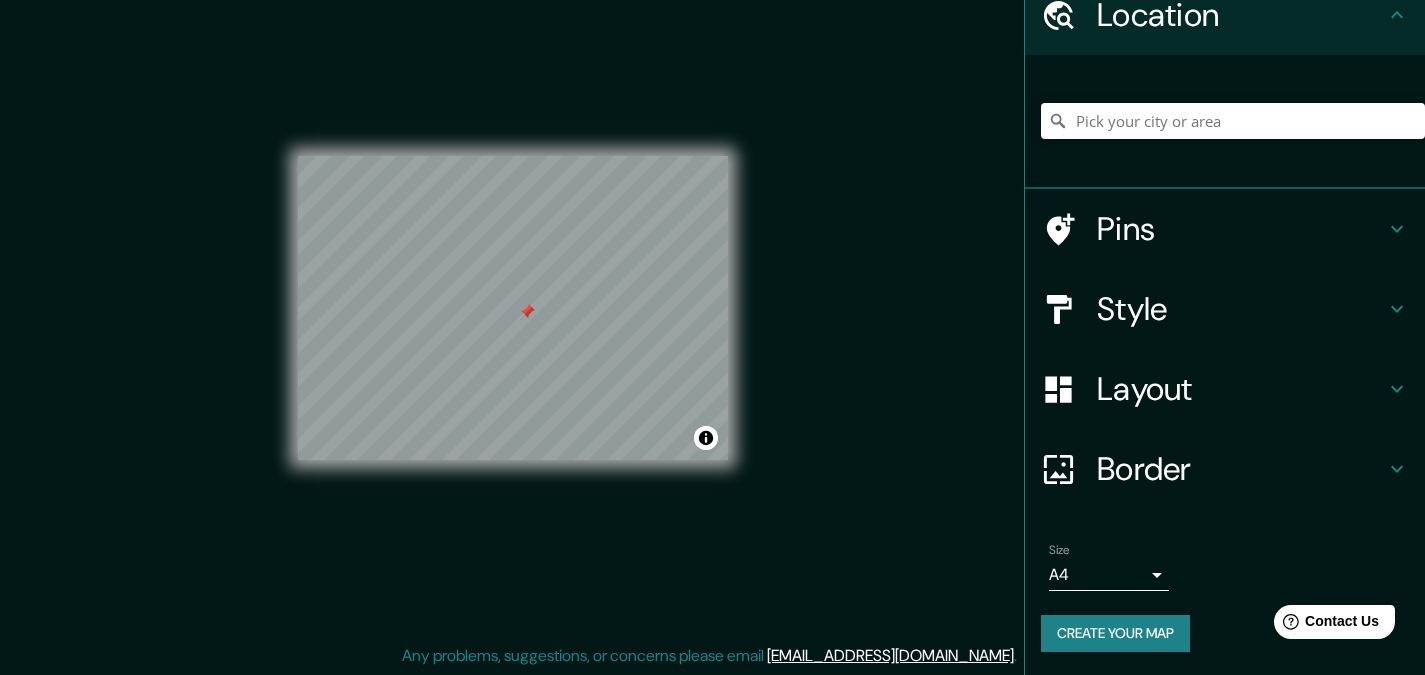 click on "Layout" at bounding box center (1241, 389) 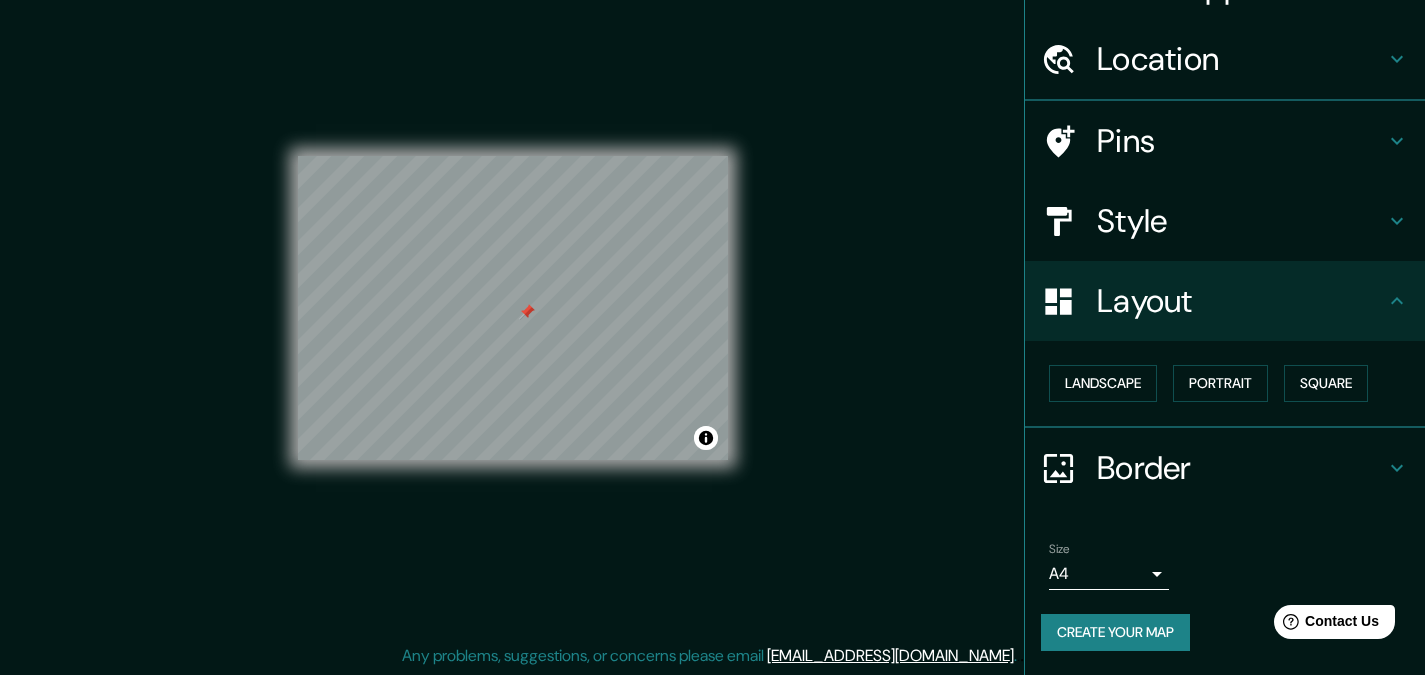 scroll, scrollTop: 44, scrollLeft: 0, axis: vertical 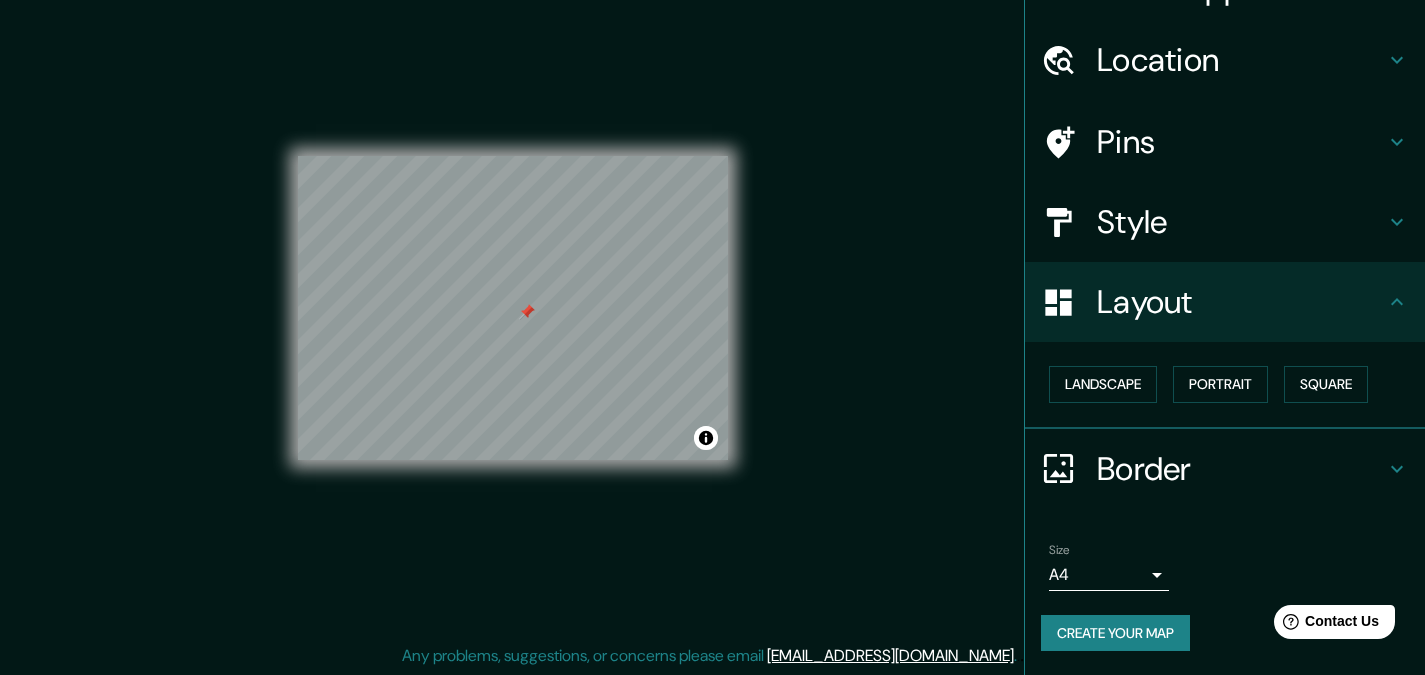 click on "Style" at bounding box center (1241, 222) 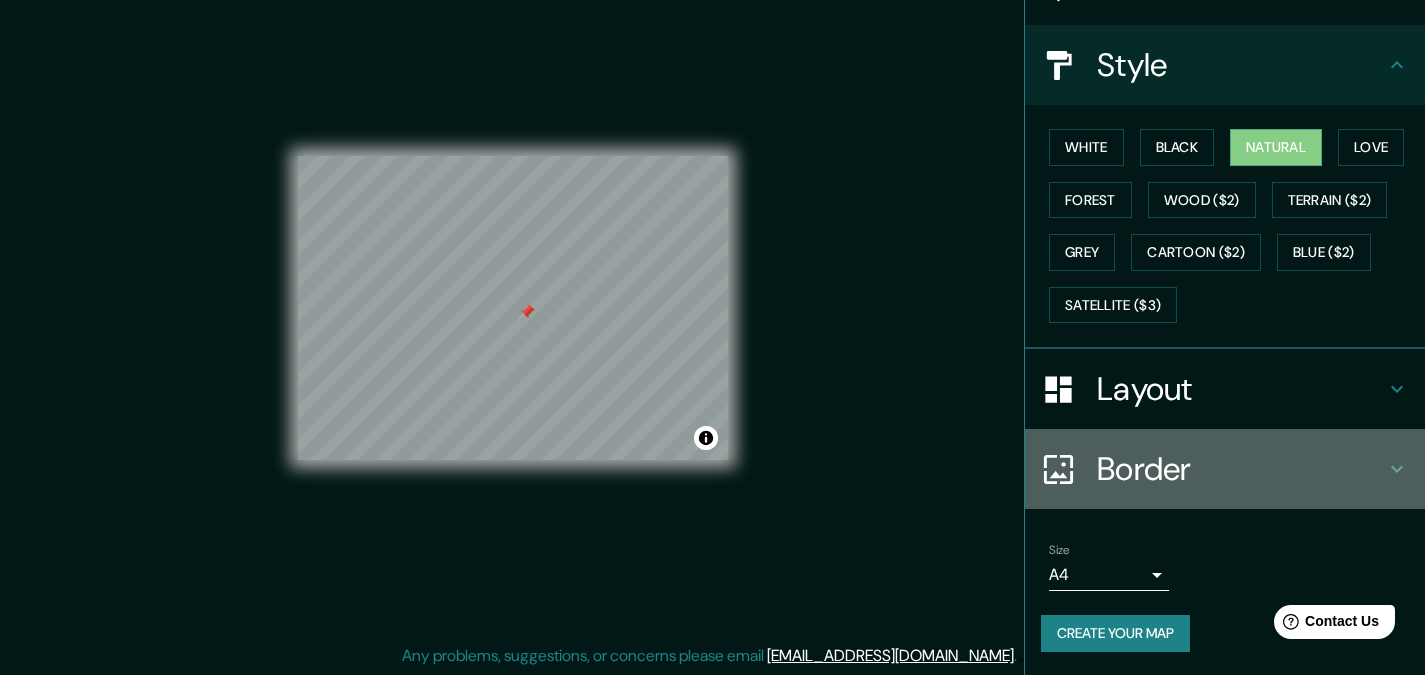 click on "Border" at bounding box center [1241, 469] 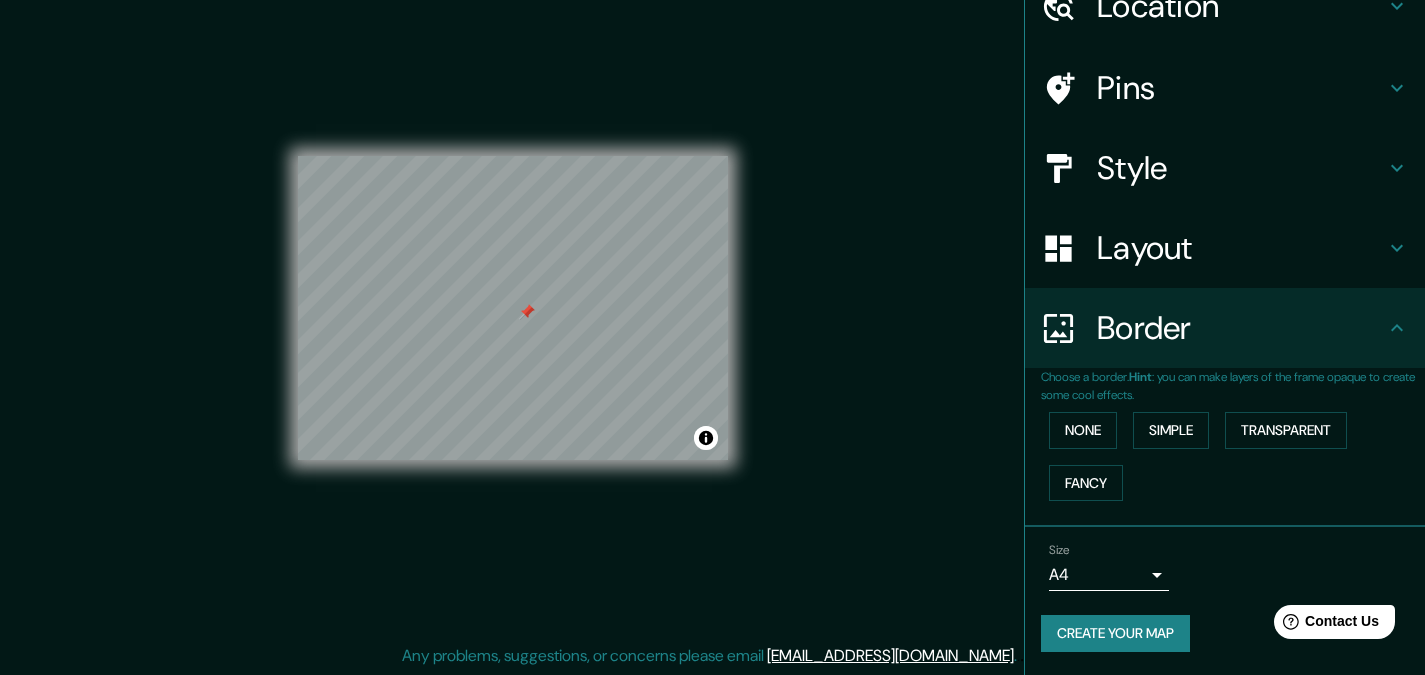 scroll, scrollTop: 0, scrollLeft: 0, axis: both 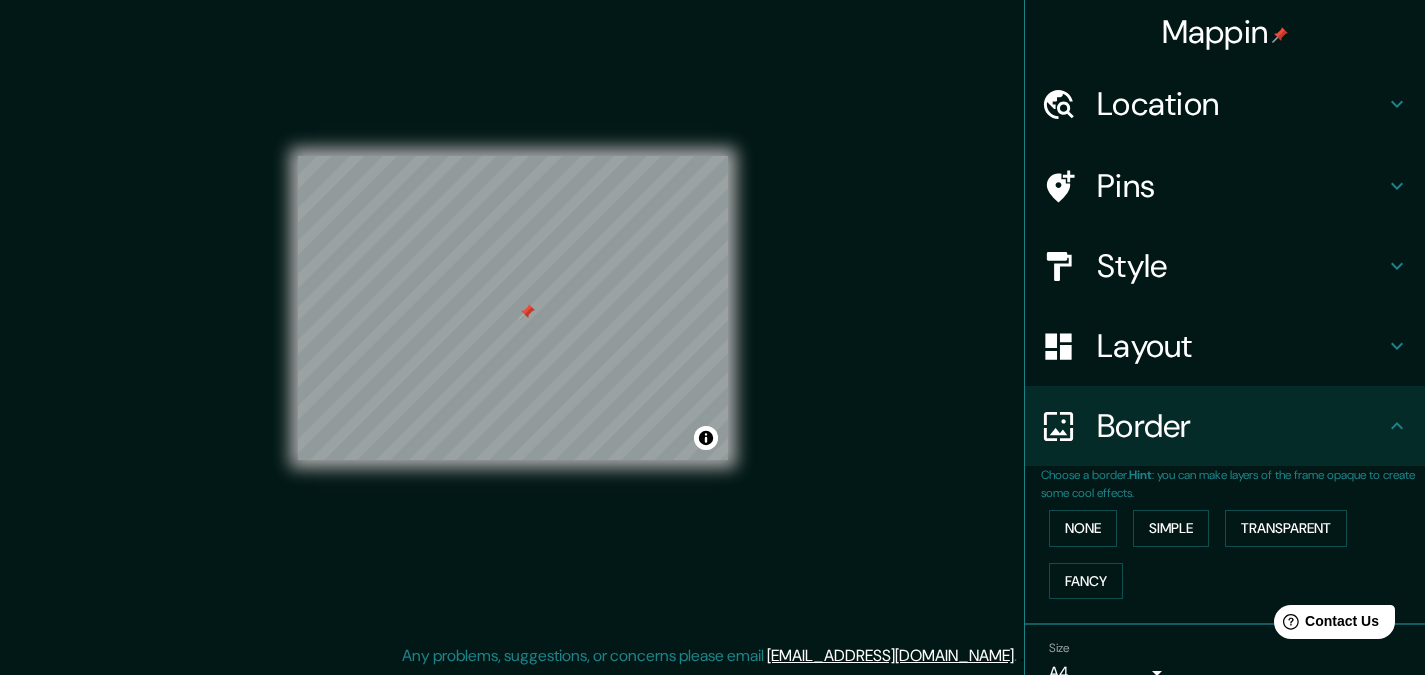 click on "Style" at bounding box center (1241, 266) 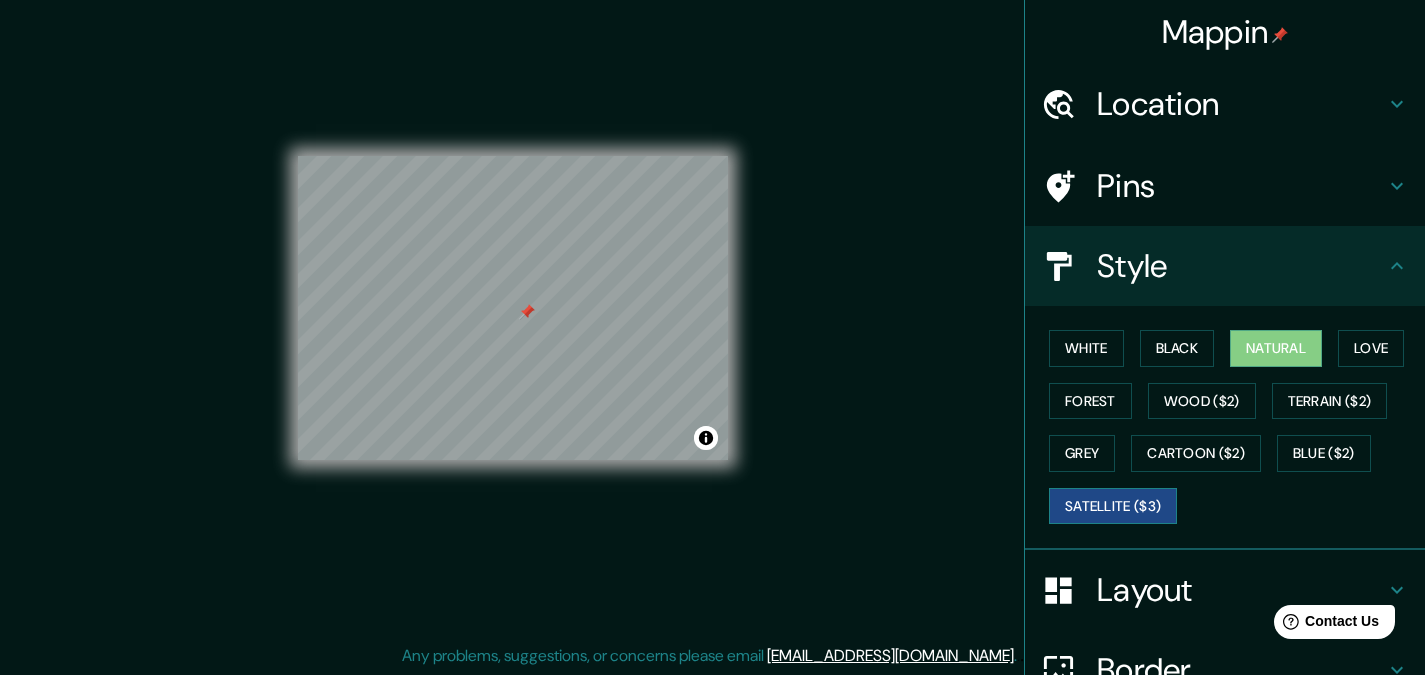click on "Satellite ($3)" at bounding box center (1113, 506) 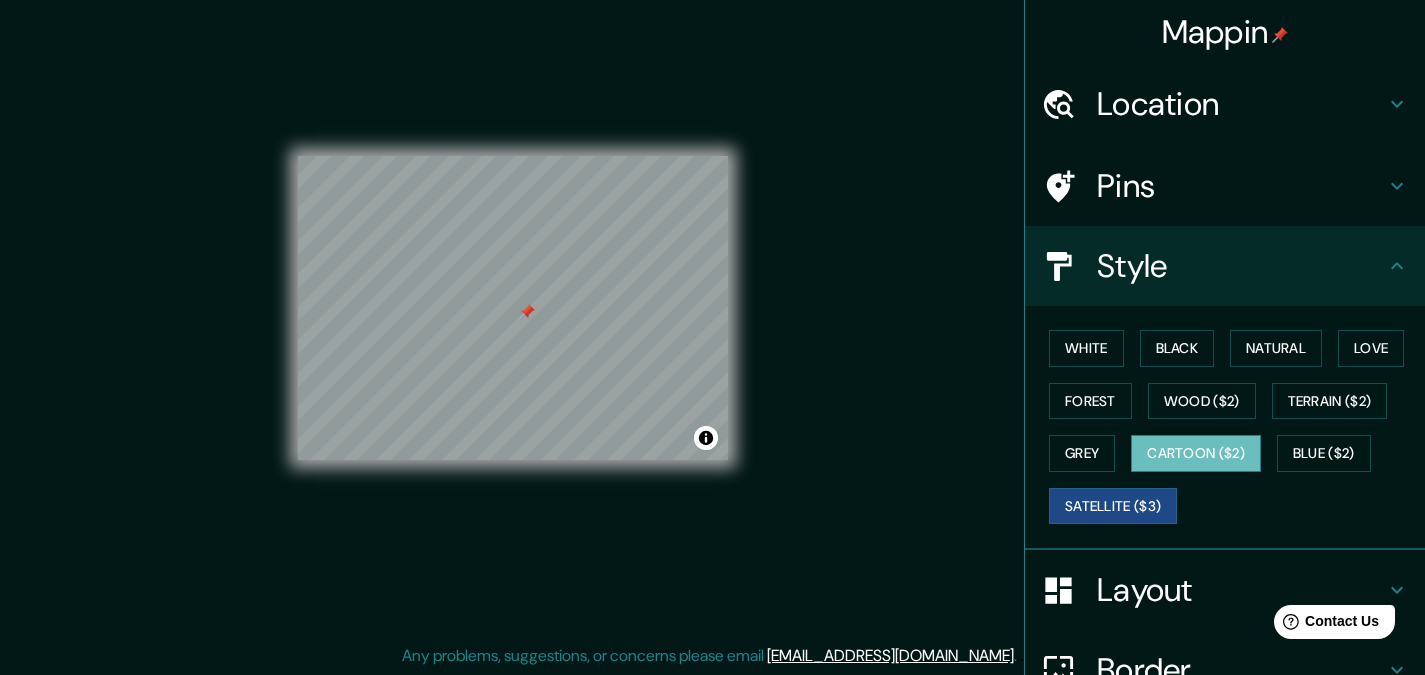 click on "Cartoon ($2)" at bounding box center [1196, 453] 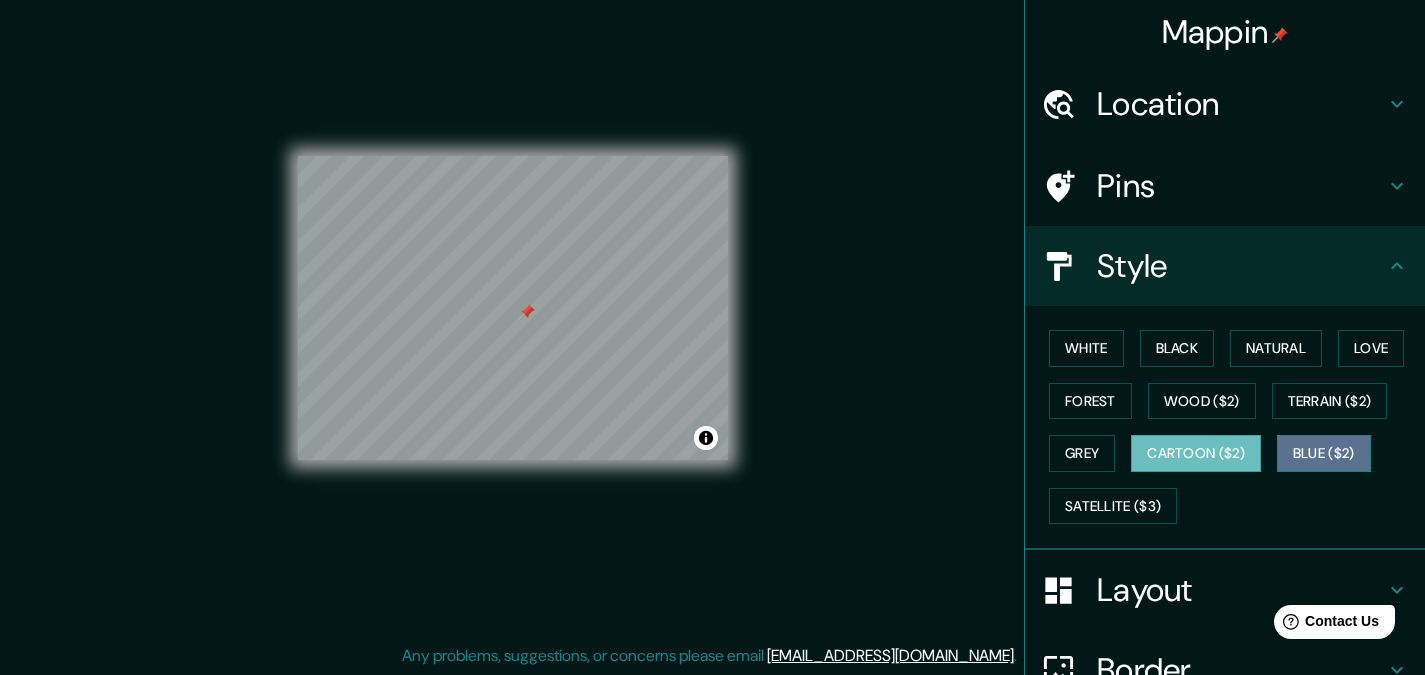 click on "Blue ($2)" at bounding box center [1324, 453] 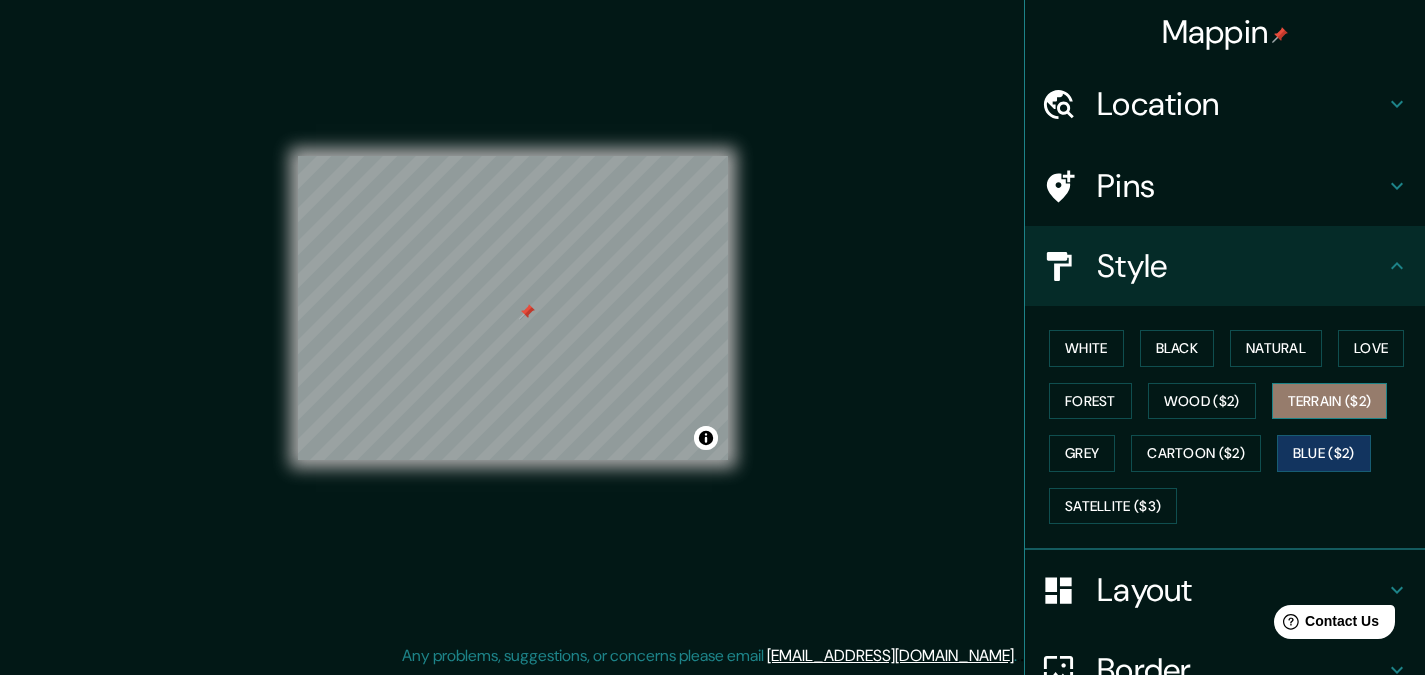 click on "Terrain ($2)" at bounding box center [1330, 401] 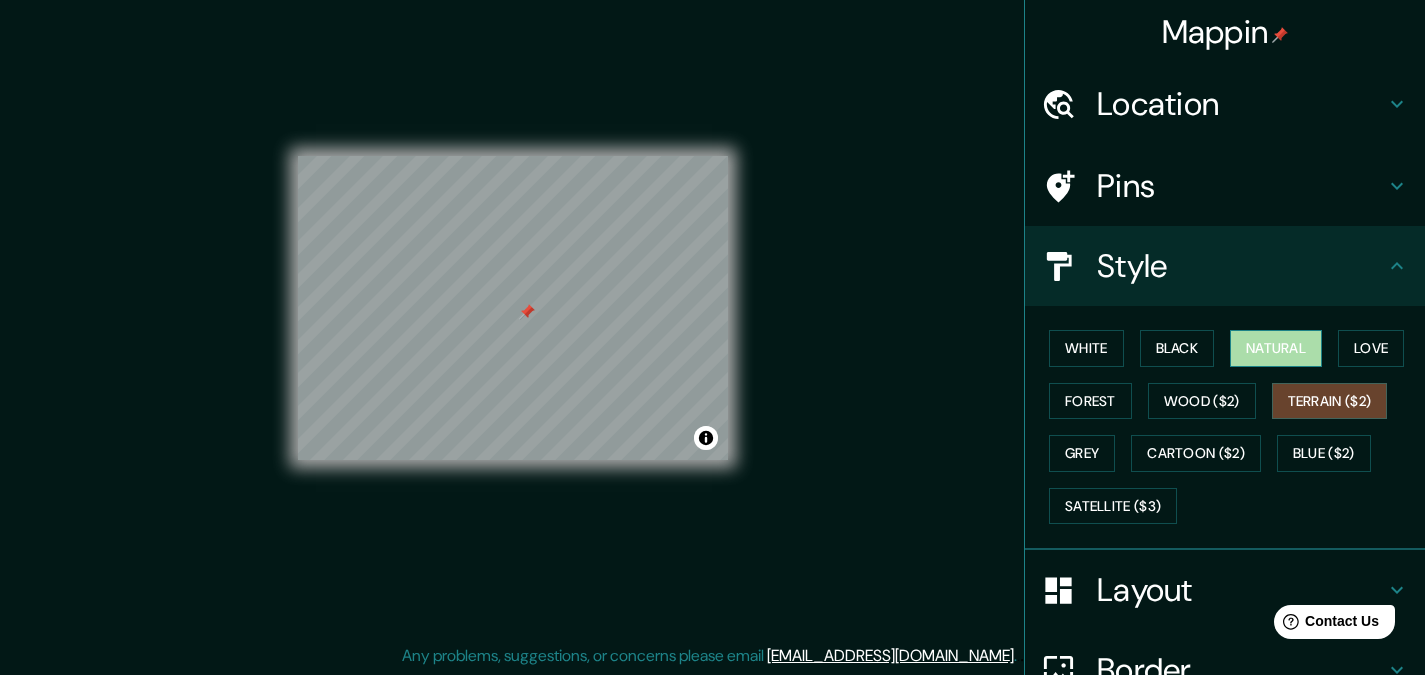 click on "Natural" at bounding box center (1276, 348) 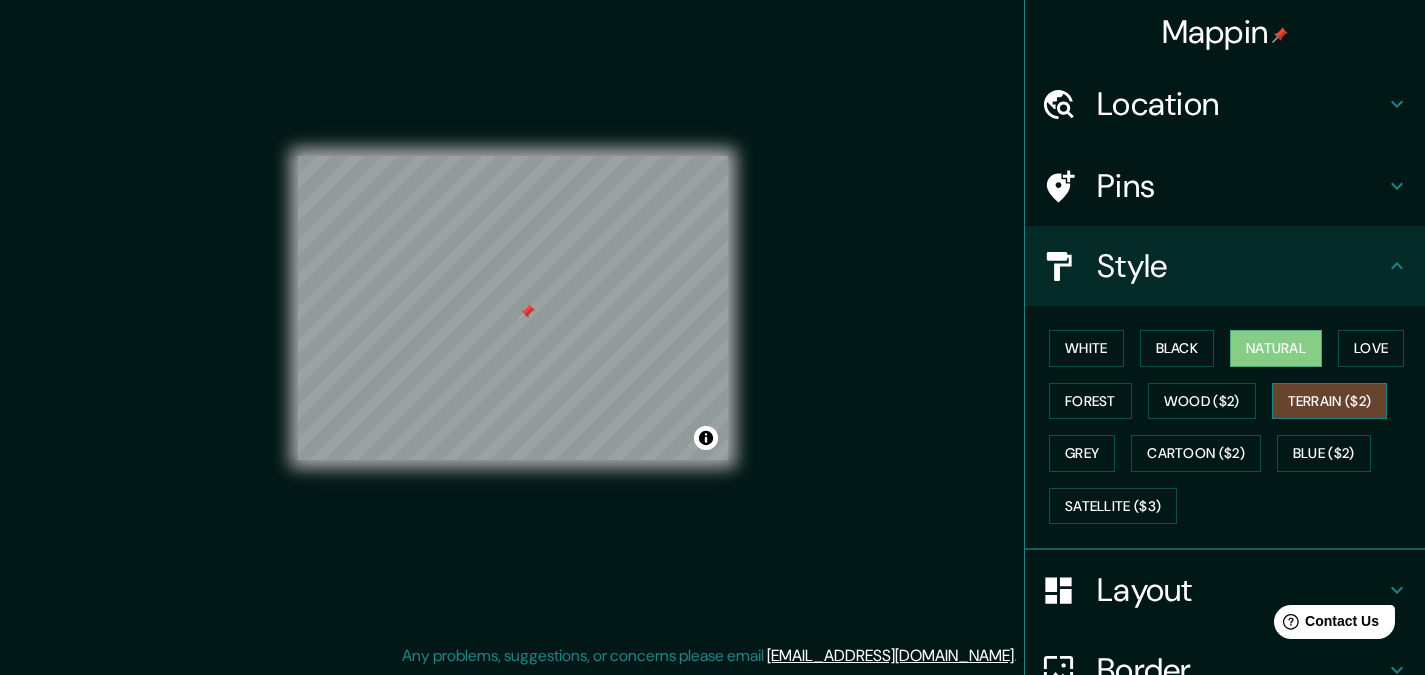 click on "Terrain ($2)" at bounding box center [1330, 401] 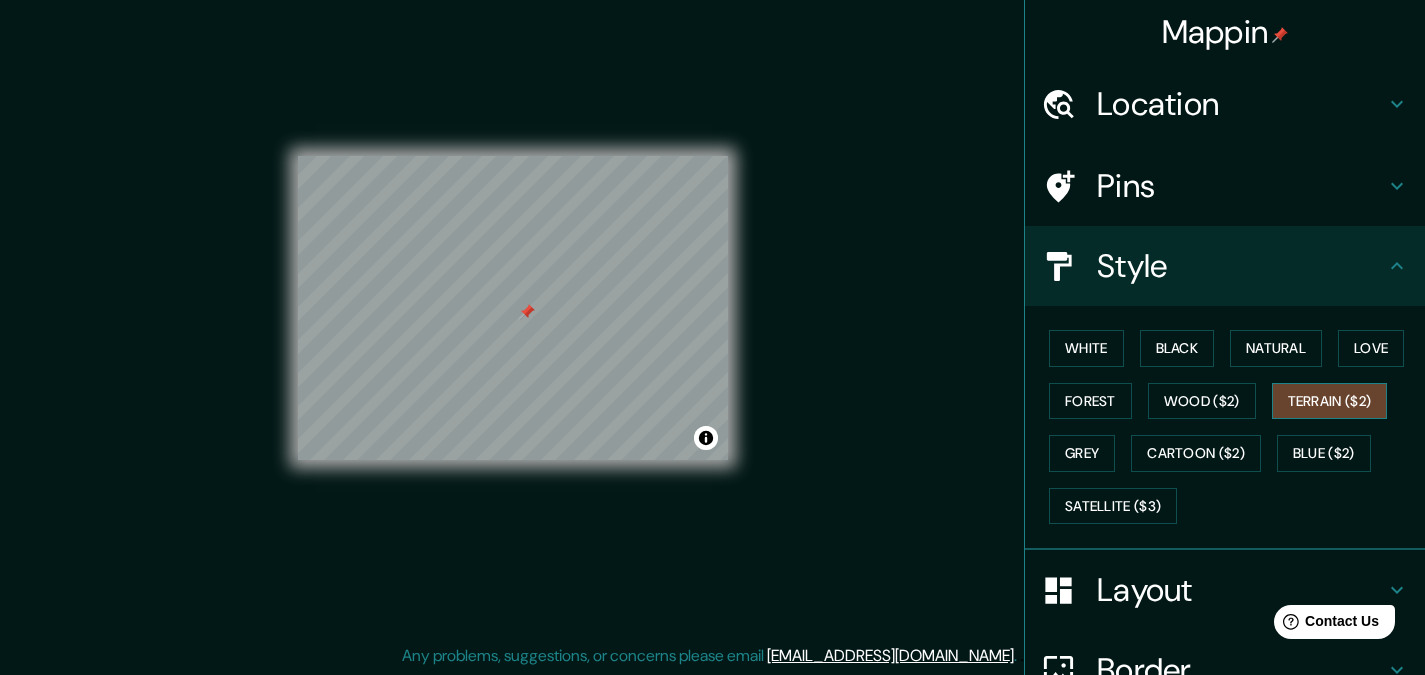 type 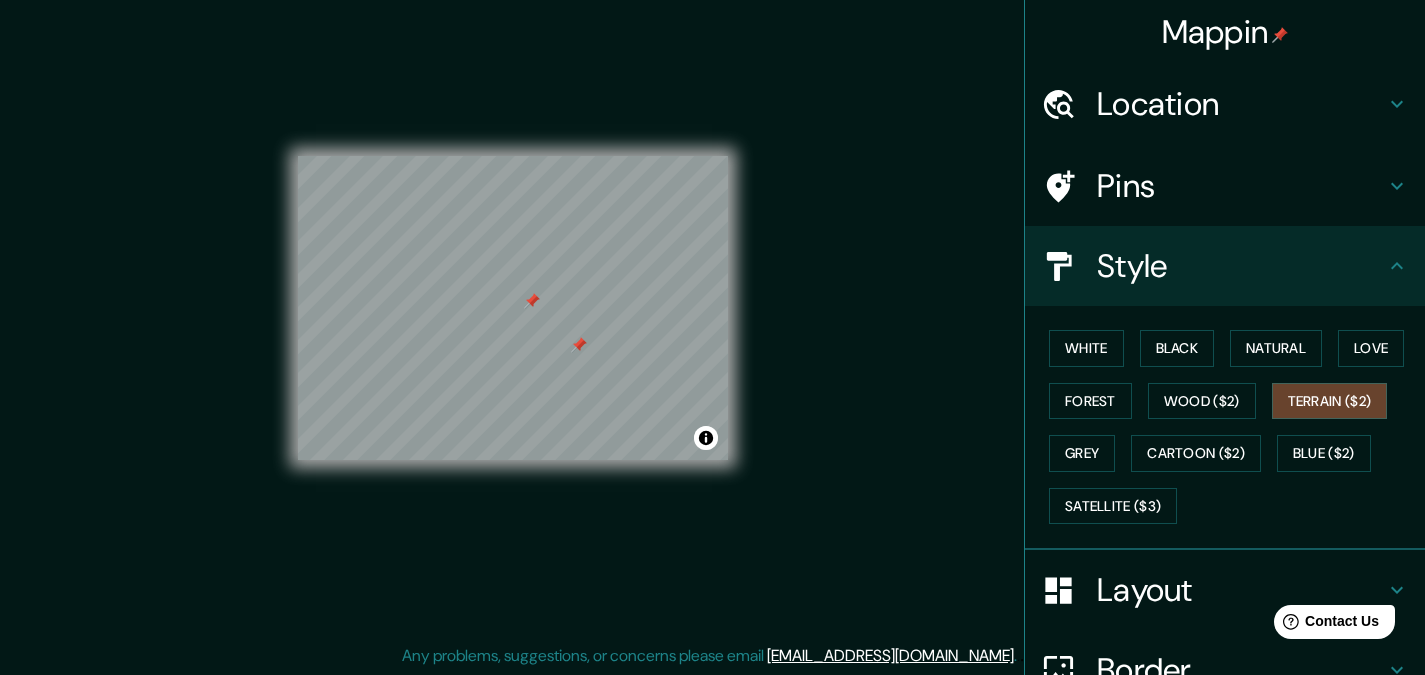drag, startPoint x: 576, startPoint y: 350, endPoint x: 449, endPoint y: 558, distance: 243.70679 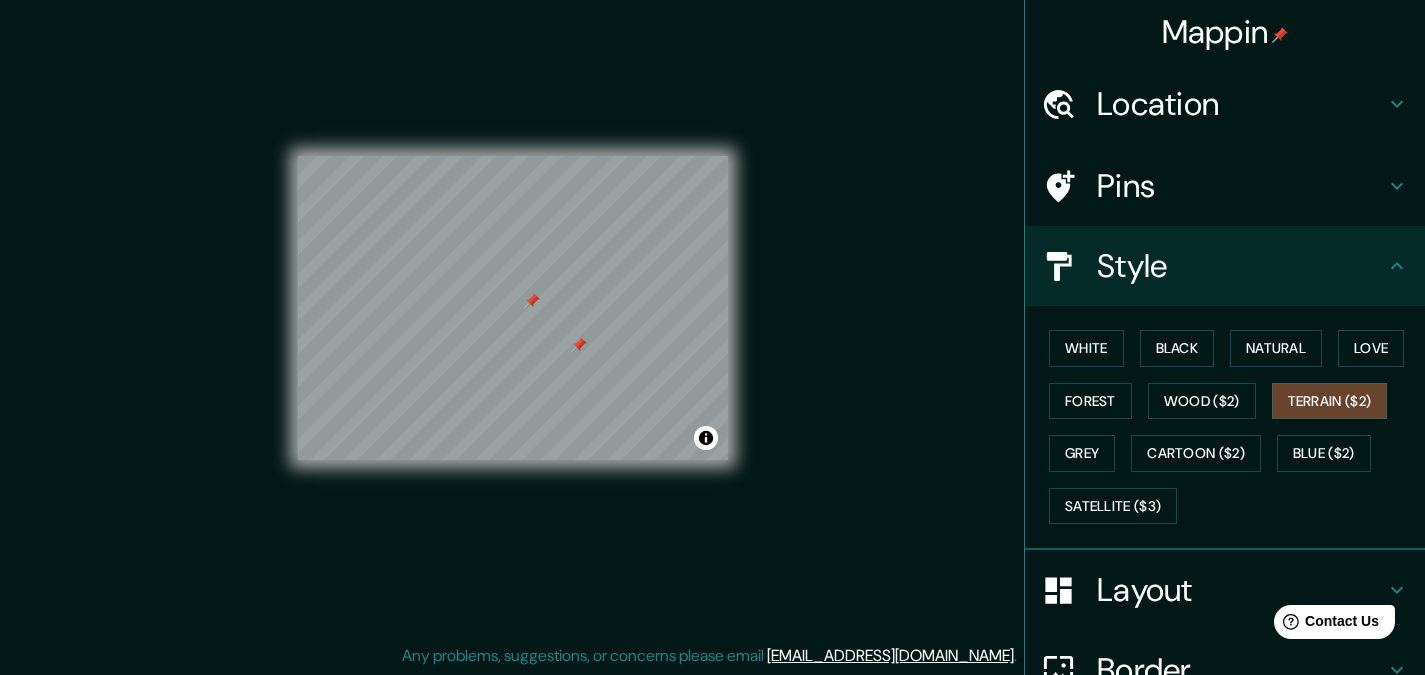 click on "Pins" at bounding box center (1241, 186) 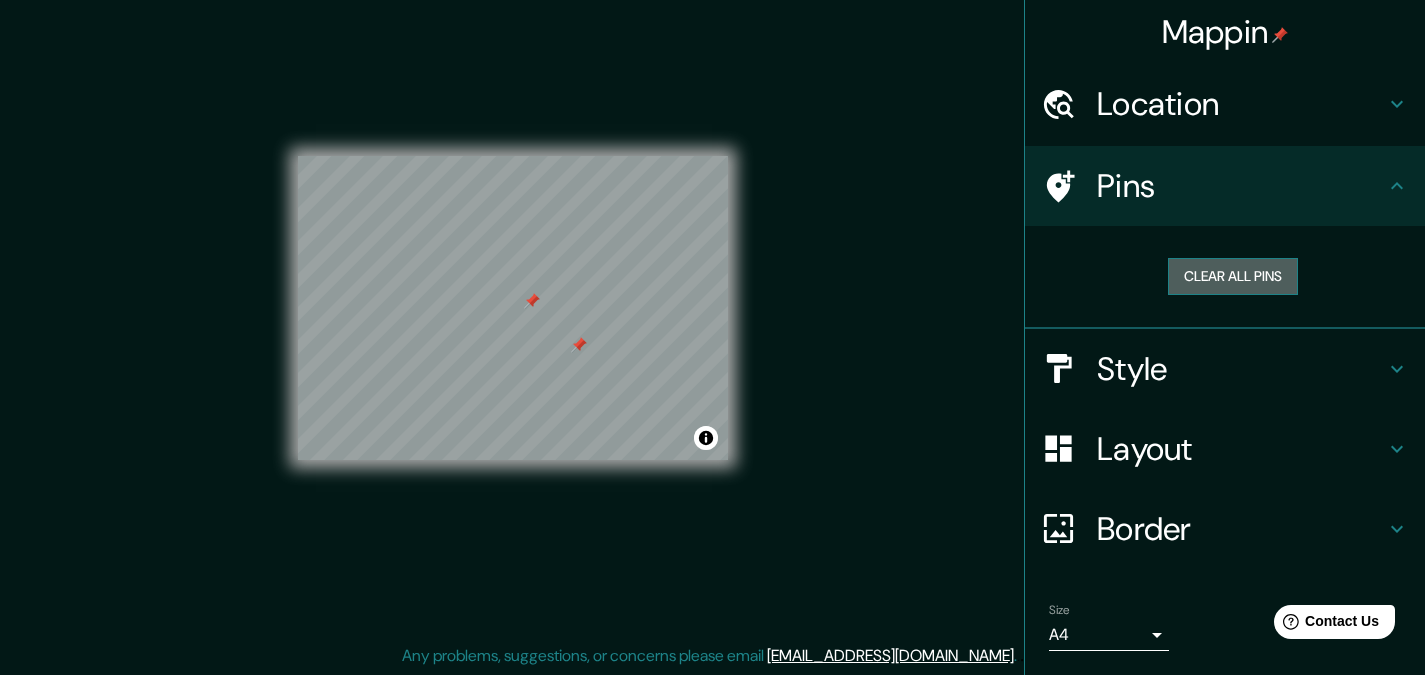 click on "Clear all pins" at bounding box center [1233, 276] 